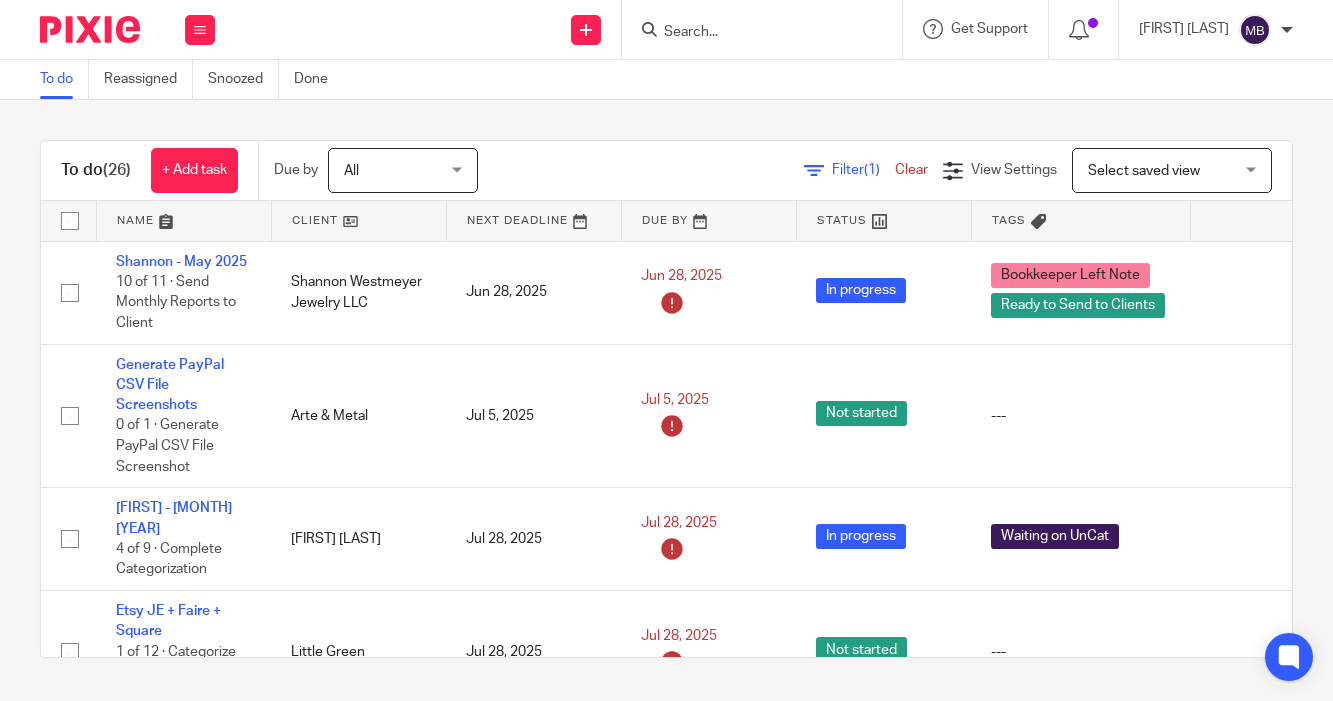 scroll, scrollTop: 0, scrollLeft: 0, axis: both 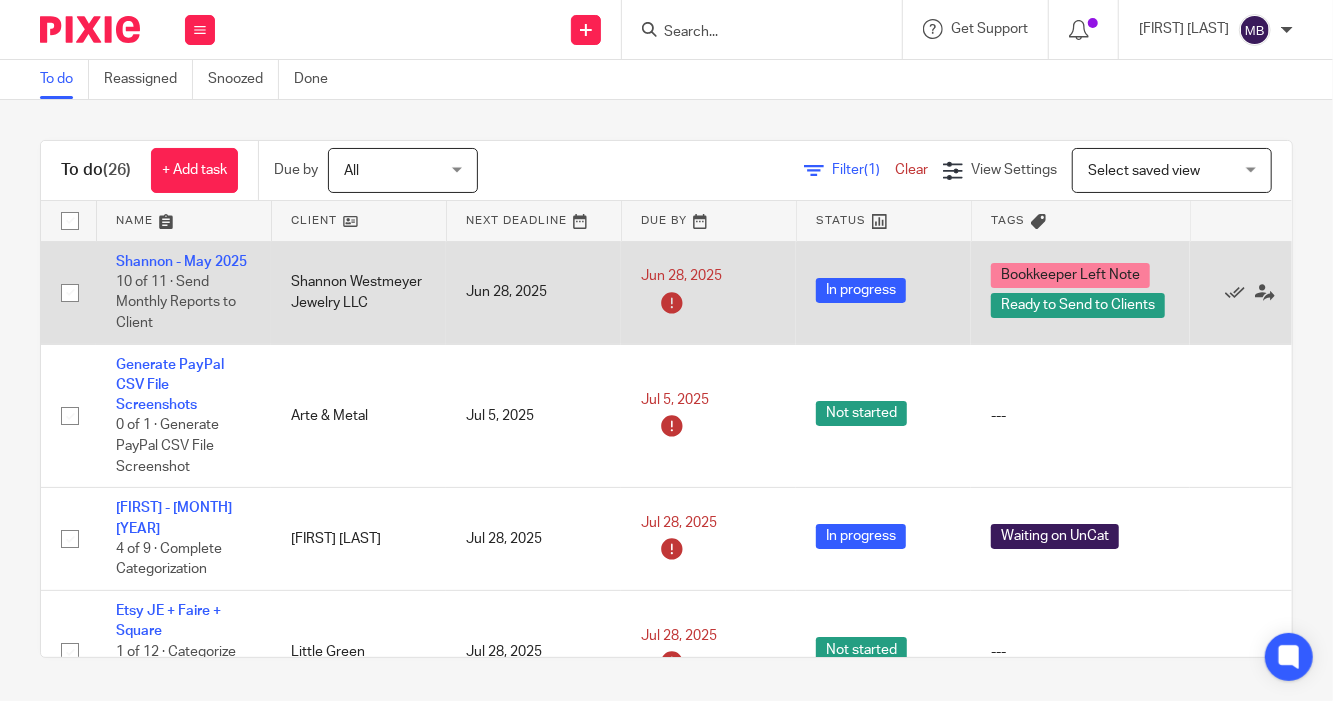 click on "Shannon - May 2025
10
of
11 ·
Send Monthly Reports to Client" at bounding box center [183, 292] 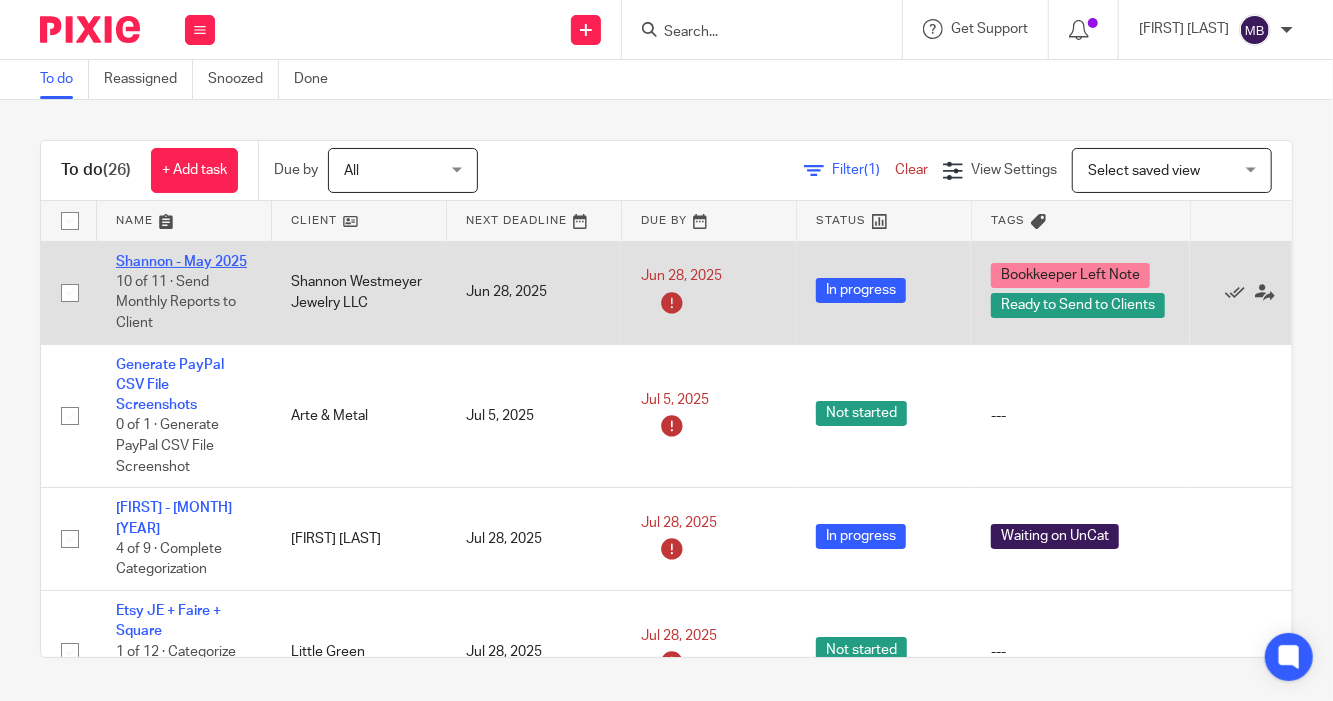 click on "Shannon - May 2025" at bounding box center (181, 262) 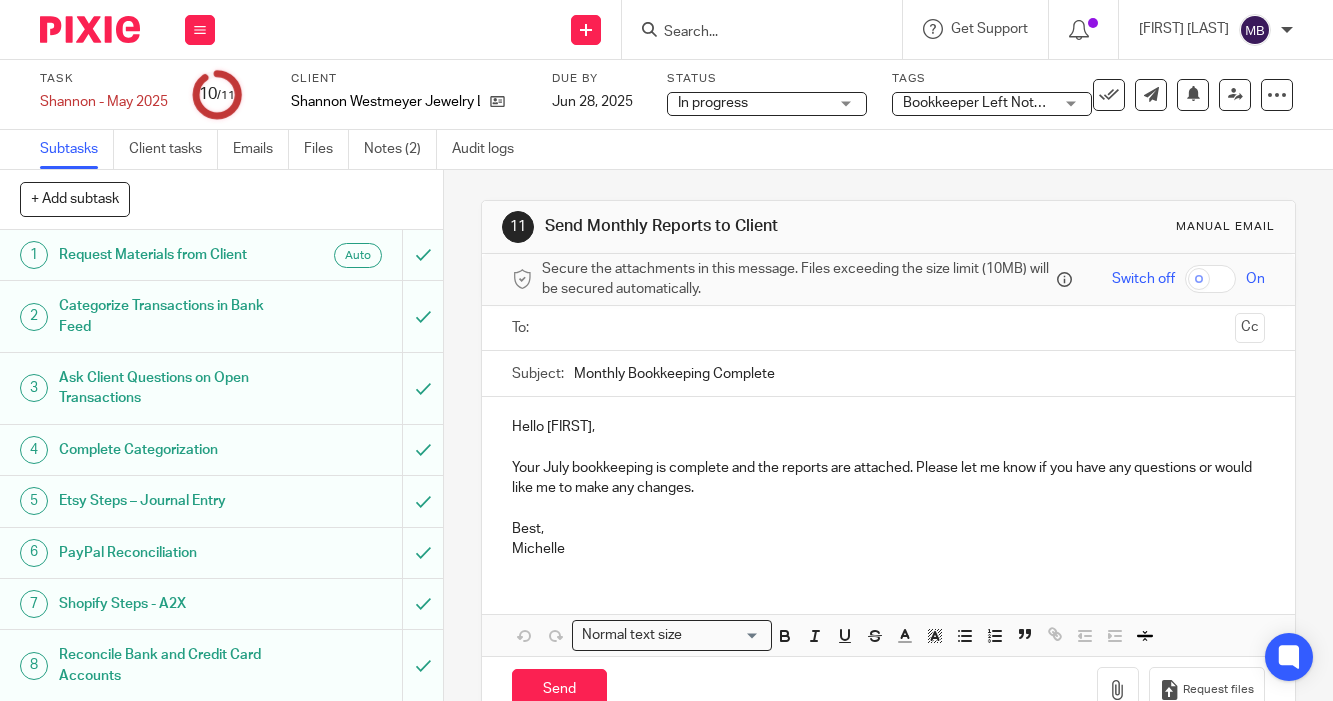 scroll, scrollTop: 0, scrollLeft: 0, axis: both 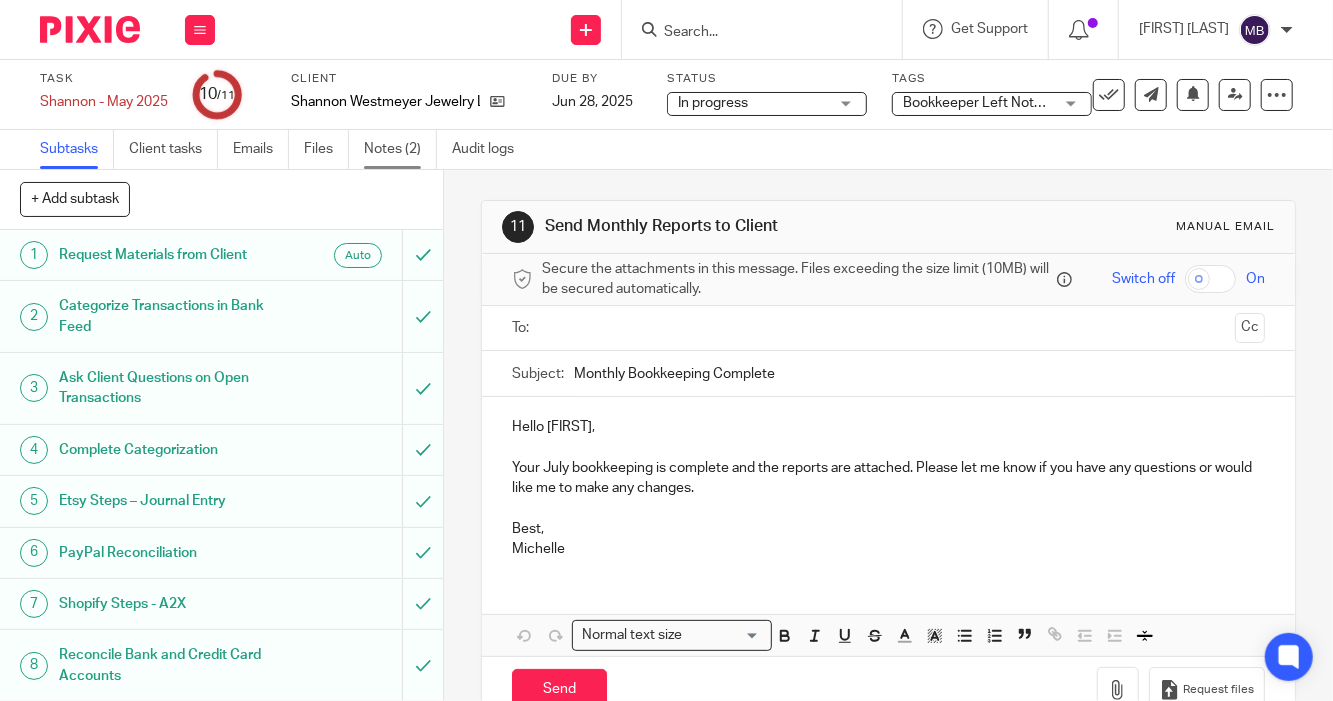 click on "Notes (2)" at bounding box center [400, 149] 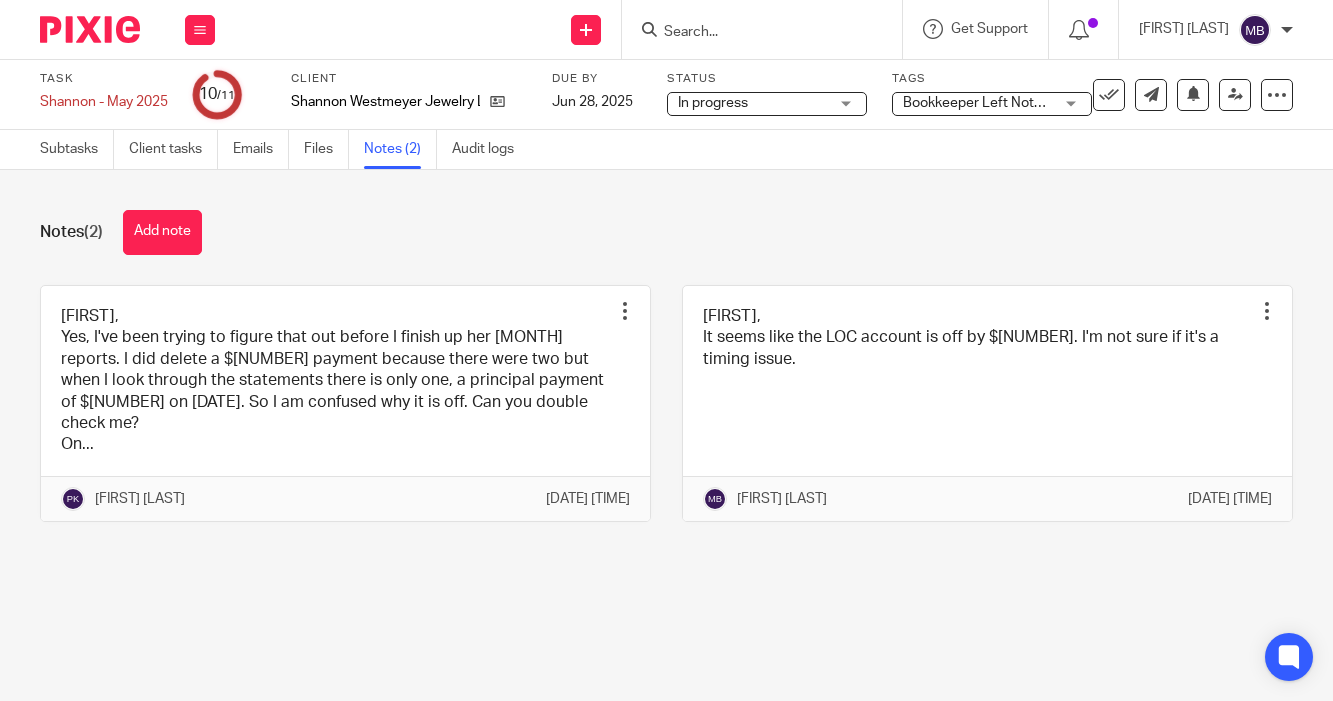 scroll, scrollTop: 0, scrollLeft: 0, axis: both 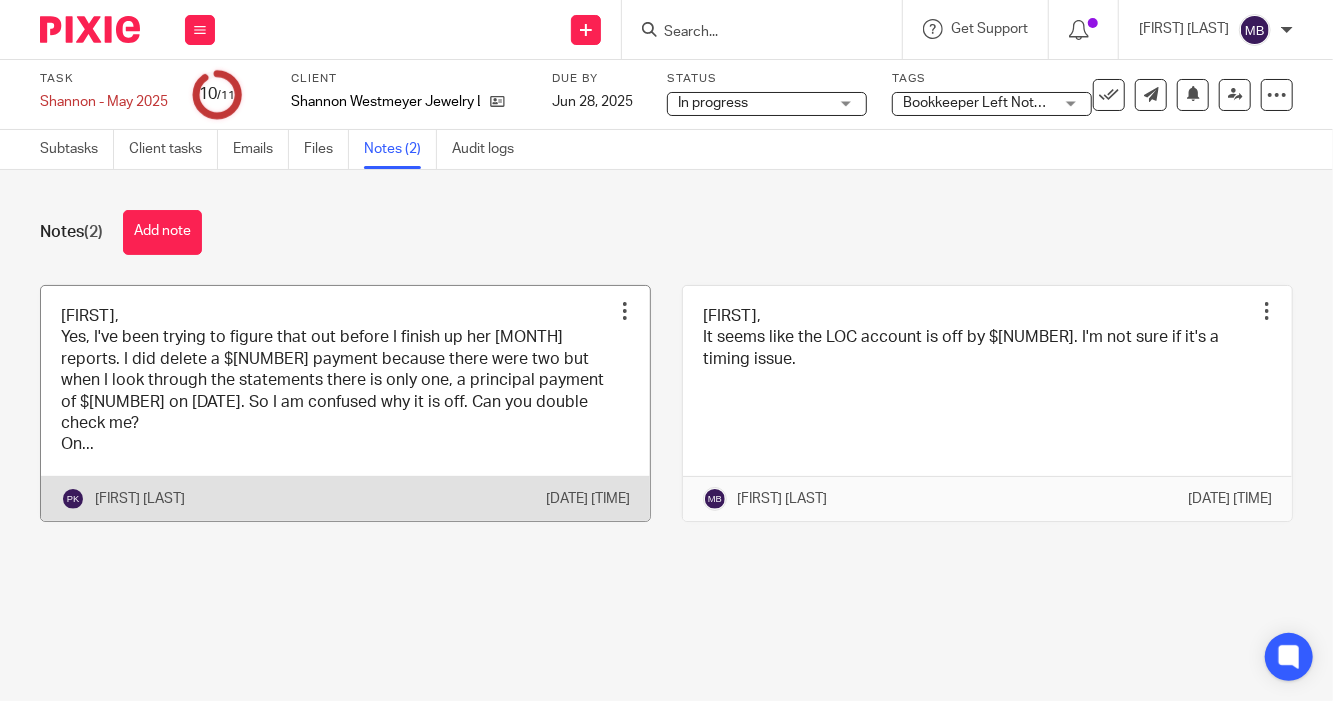 click at bounding box center (345, 403) 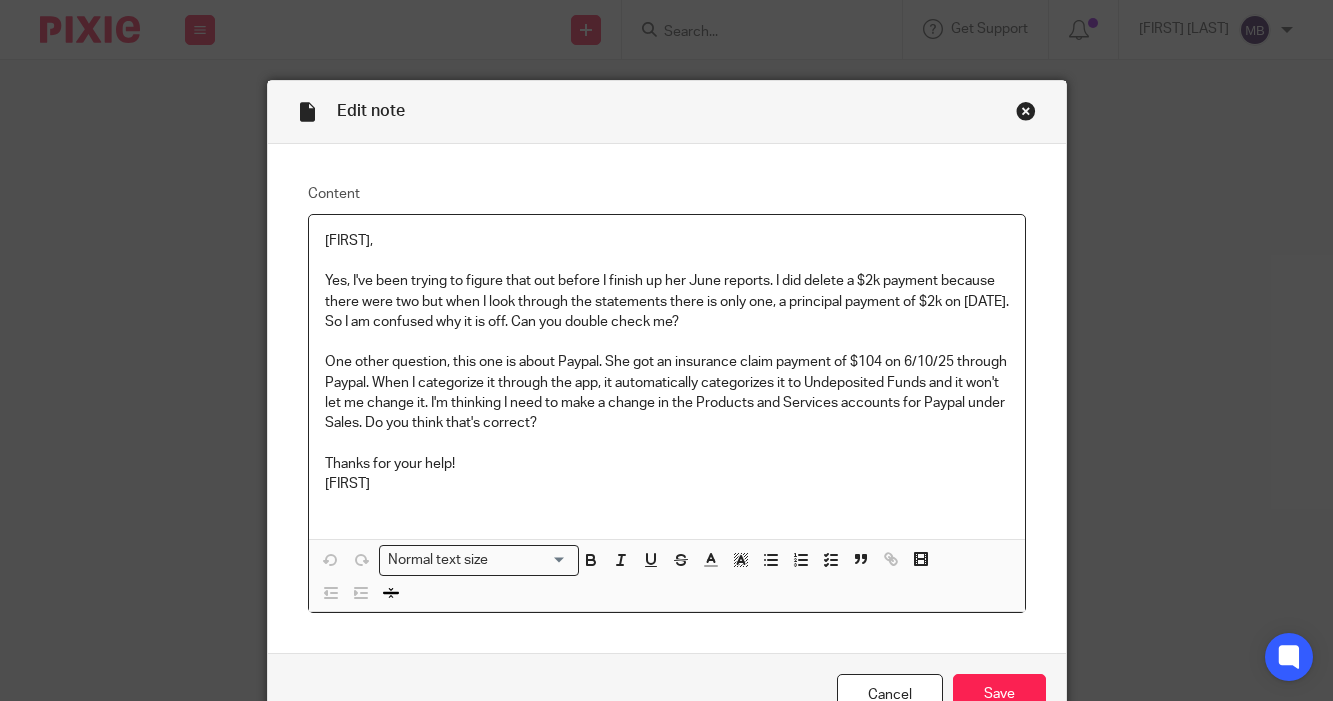 scroll, scrollTop: 0, scrollLeft: 0, axis: both 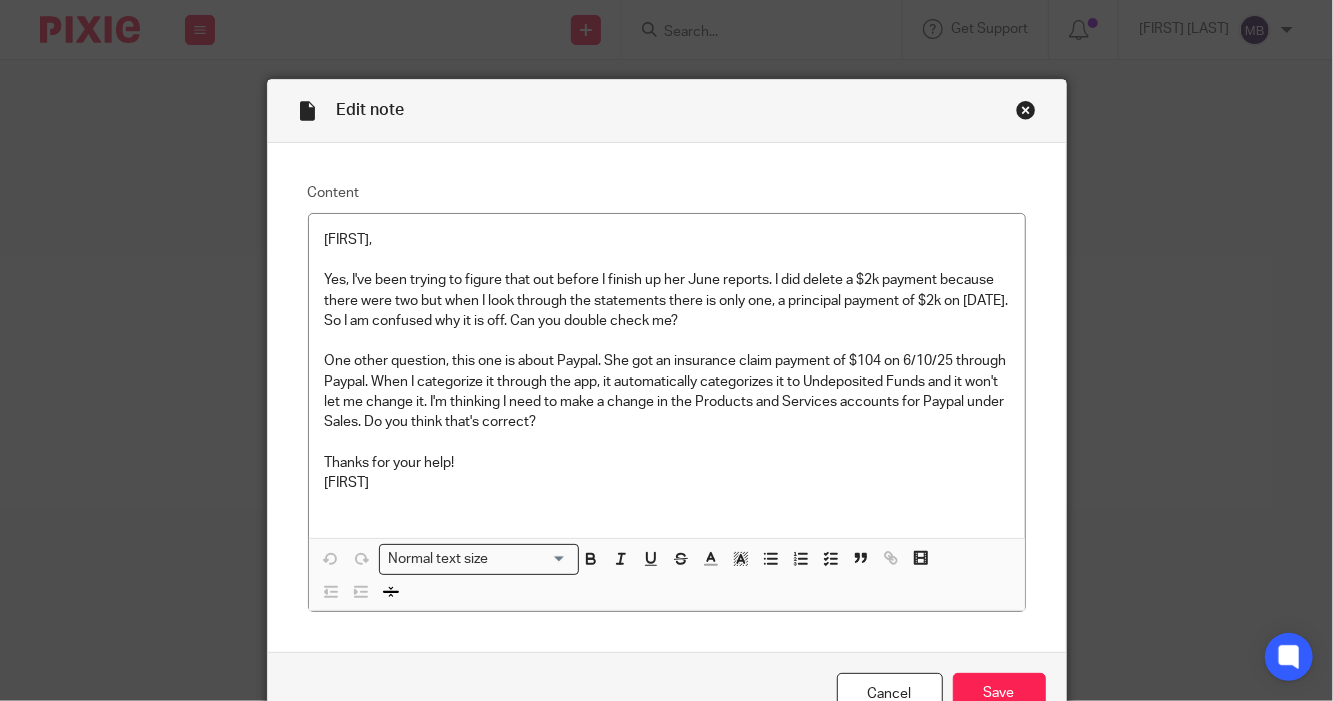 click at bounding box center [1026, 110] 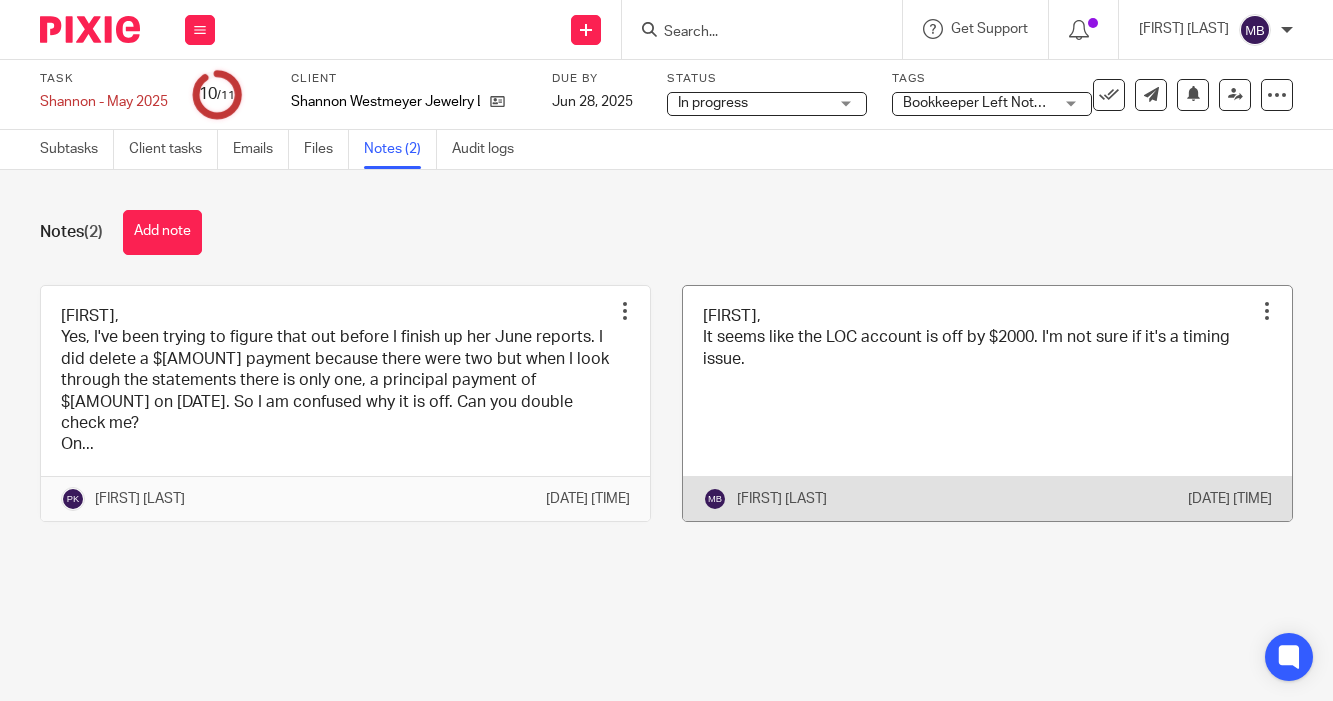 scroll, scrollTop: 0, scrollLeft: 0, axis: both 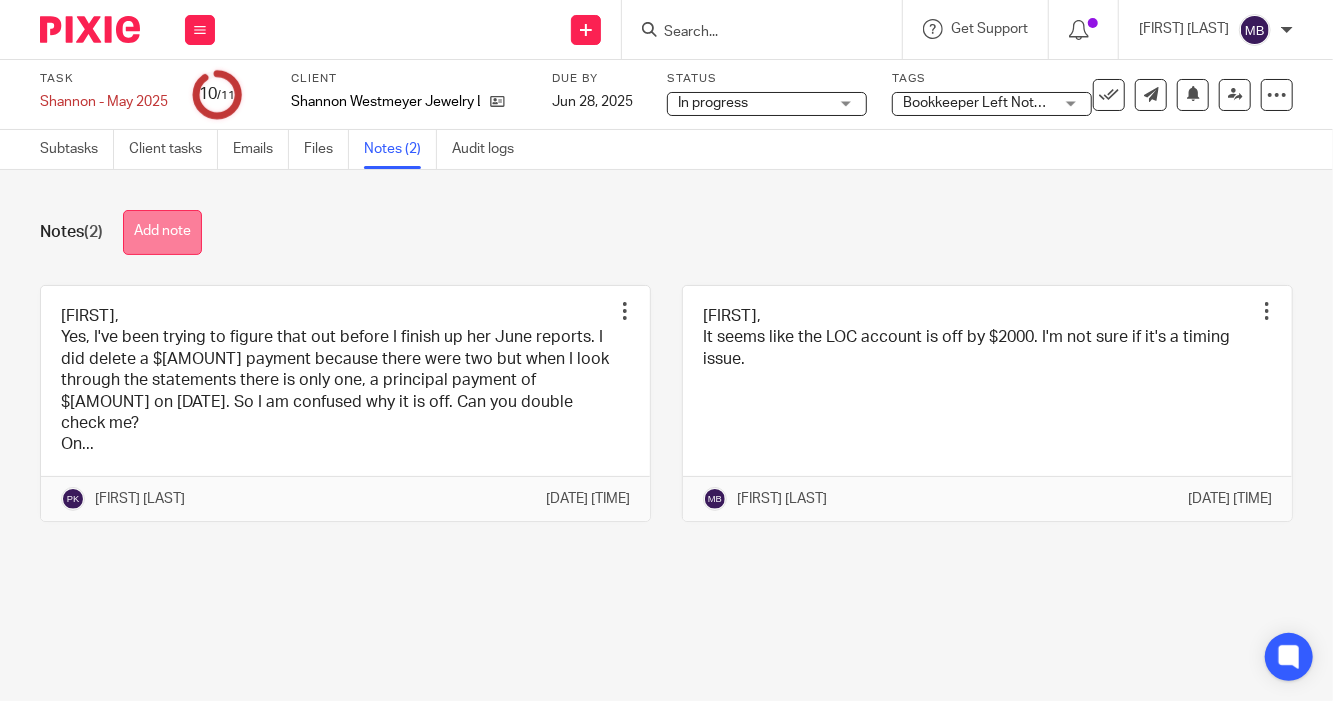 click on "Add note" at bounding box center [162, 232] 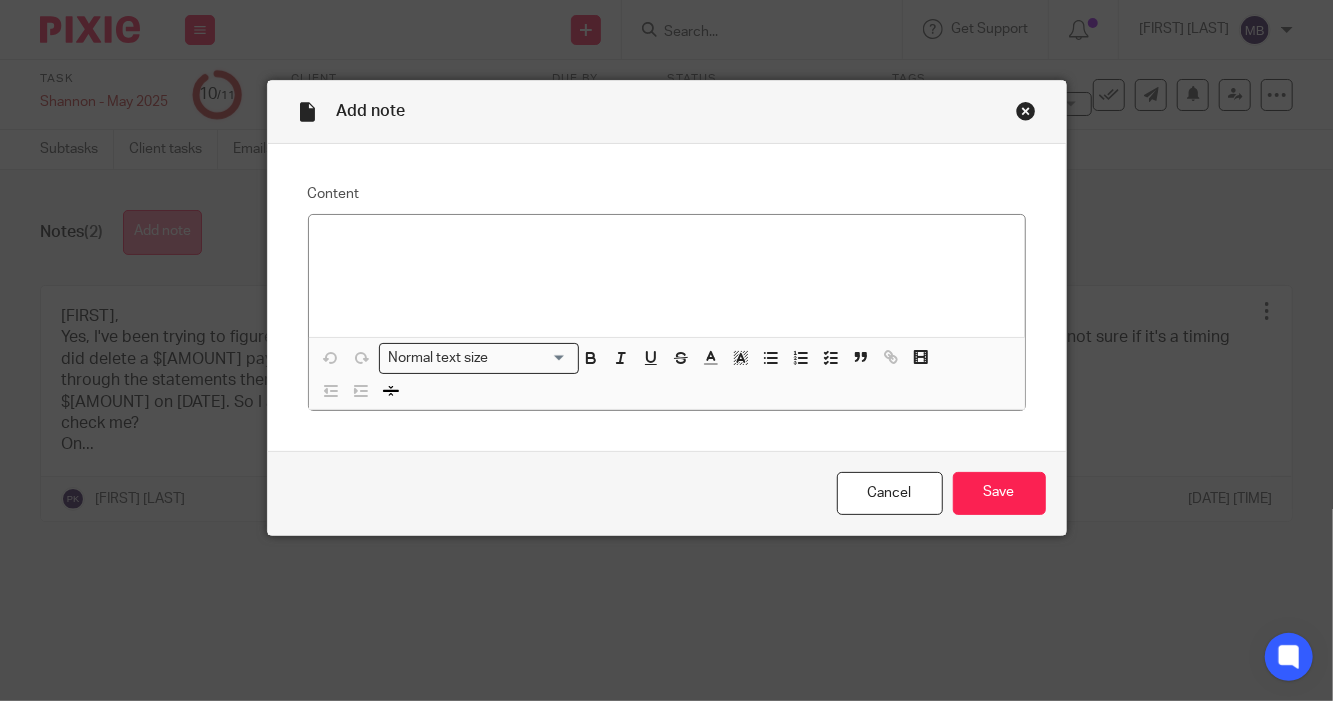 click on "Add note
Content
Normal text size
Loading...
Remove
Edit
Insert new video
Copy and paste the video URL. Youtube, Vimeo and Loom URLs are supported.
Close
Submit
Cancel
Save" at bounding box center (666, 350) 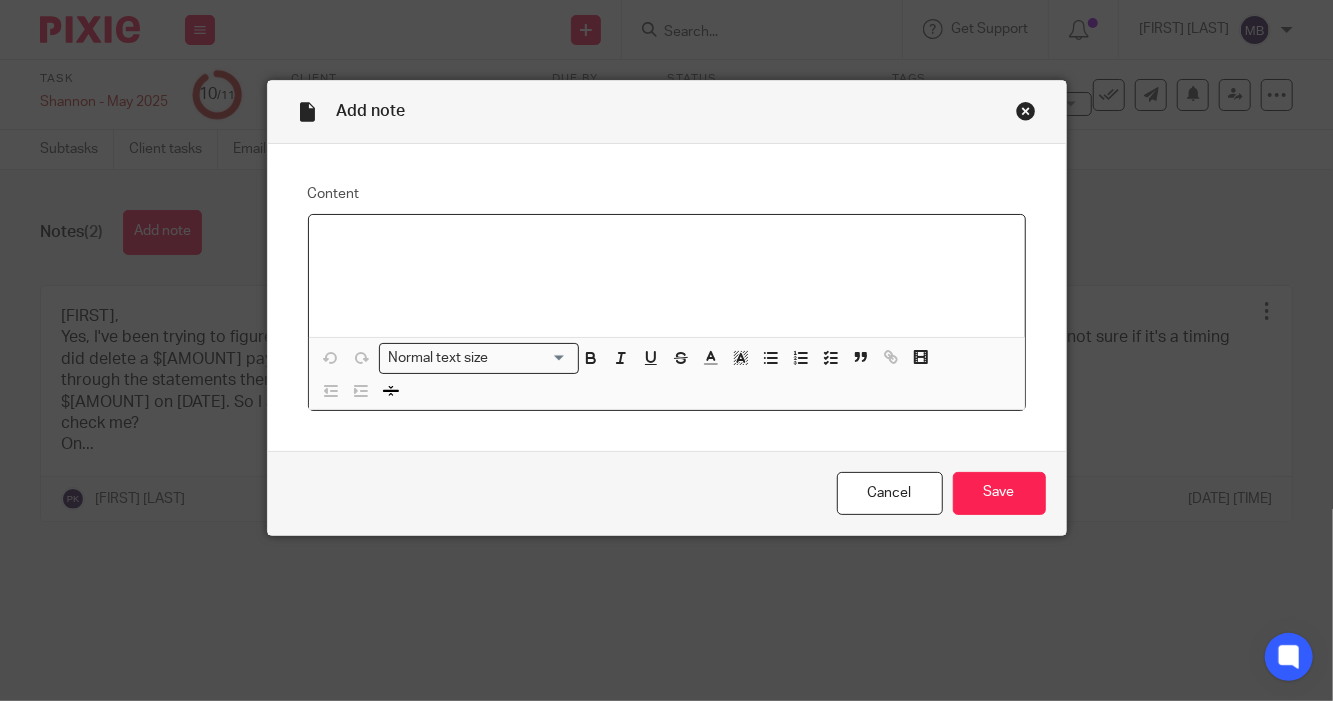click at bounding box center (667, 276) 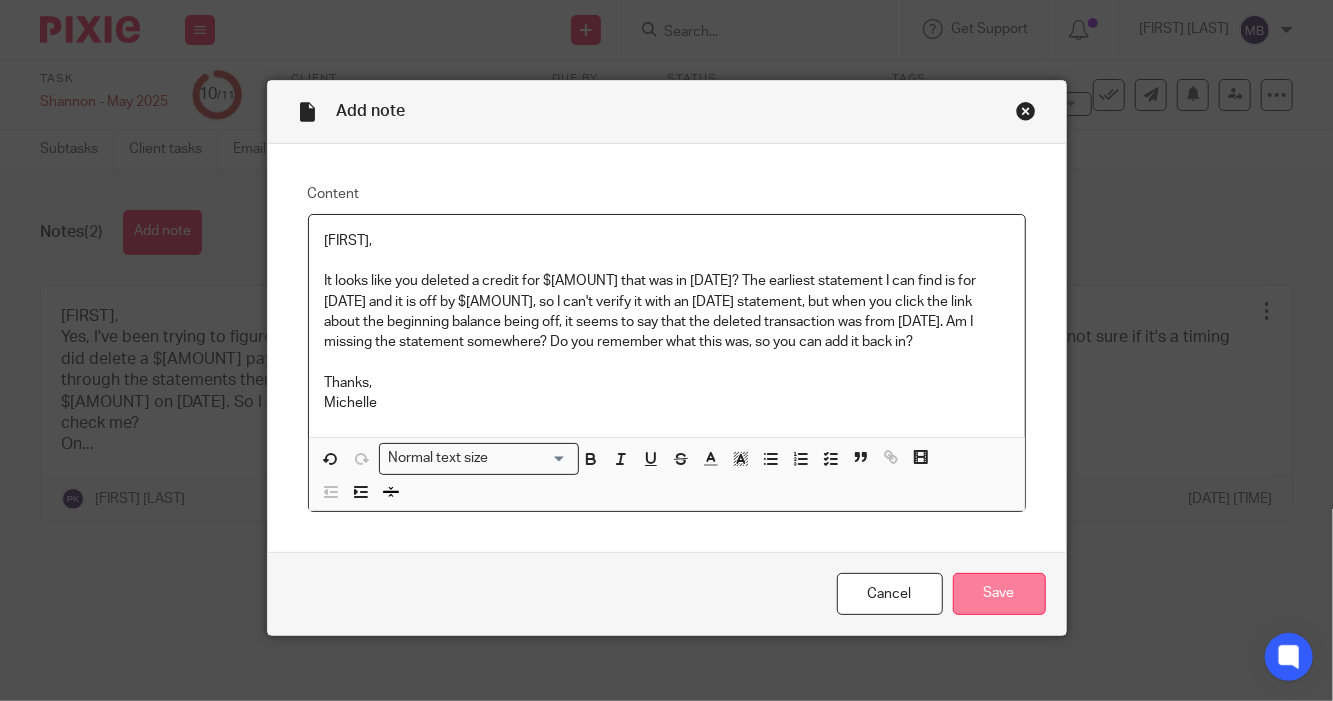 click on "Save" at bounding box center [999, 594] 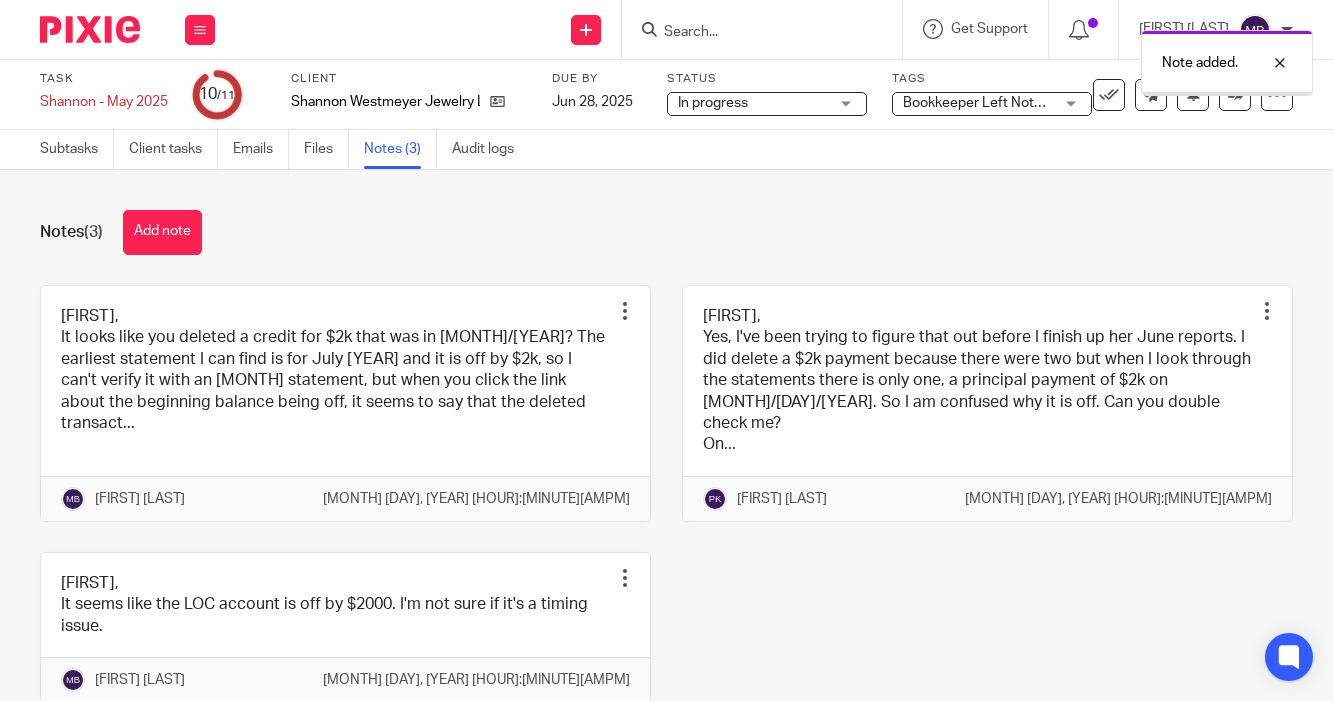 scroll, scrollTop: 0, scrollLeft: 0, axis: both 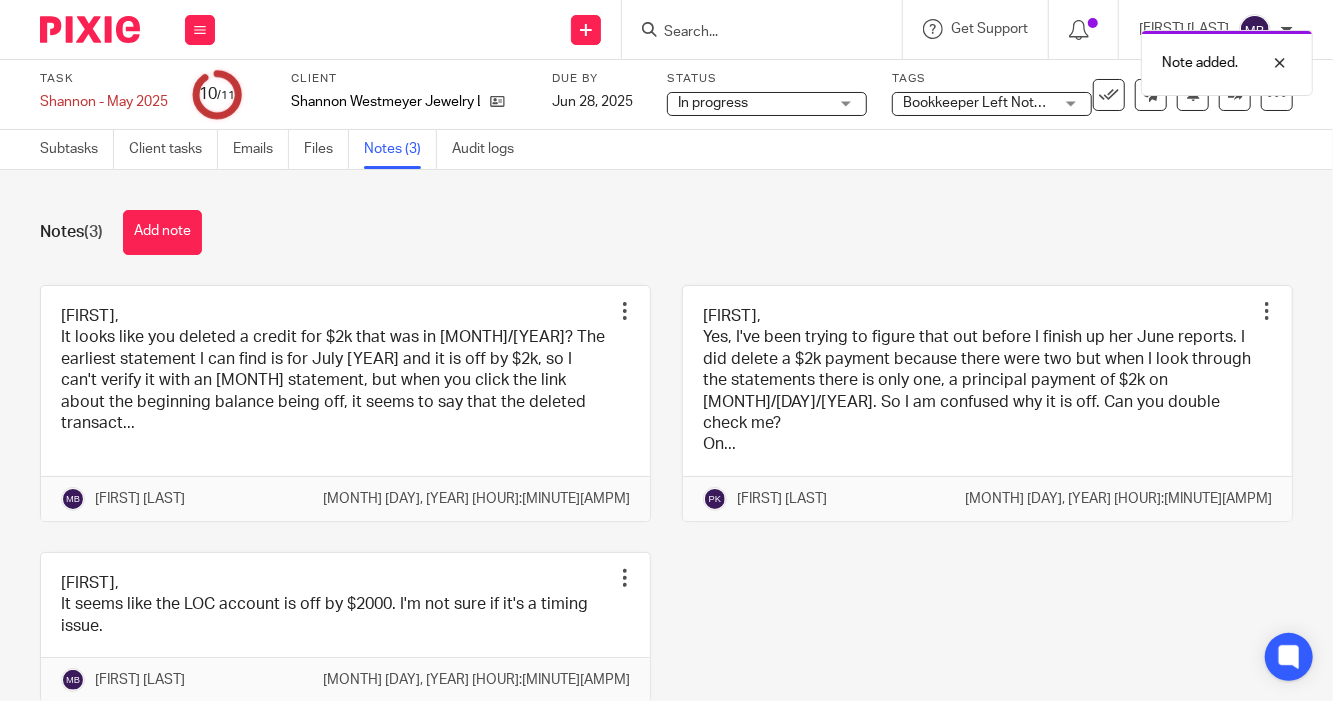 click on "Bookkeeper Left Note + 1" at bounding box center (978, 103) 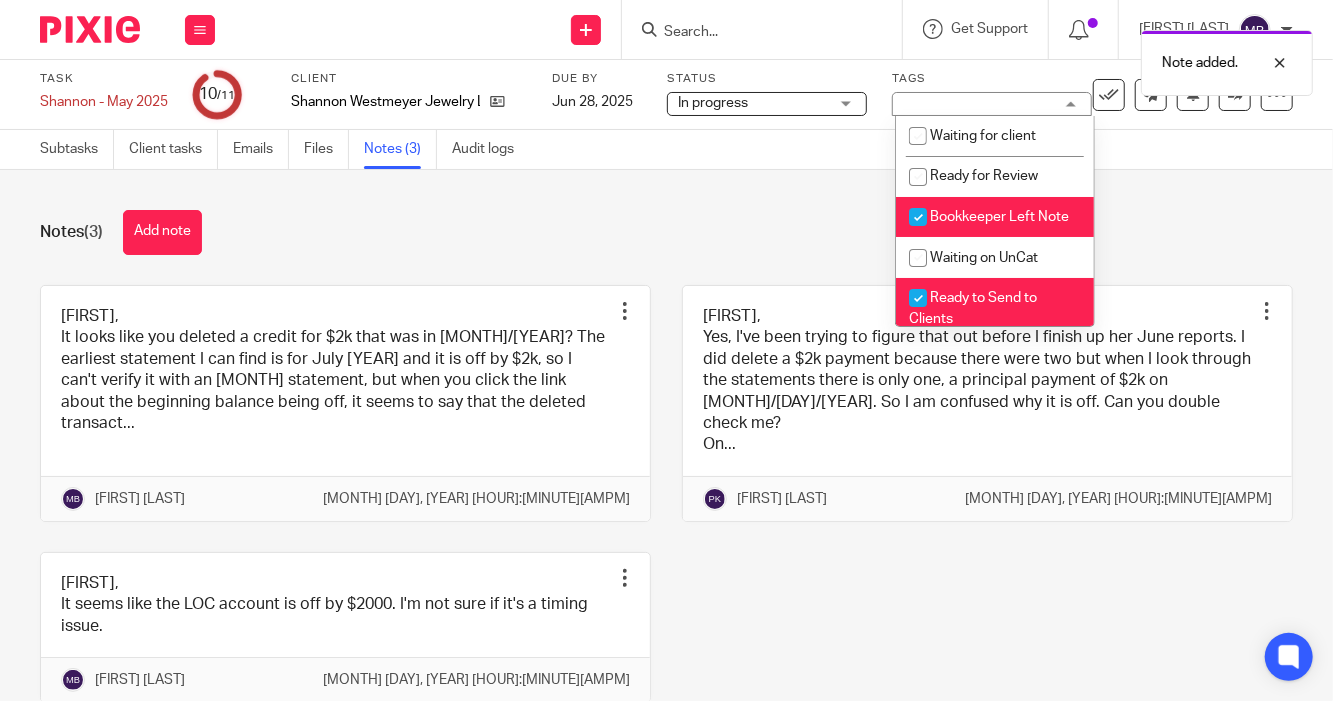 click on "Bookkeeper Left Note" at bounding box center [999, 217] 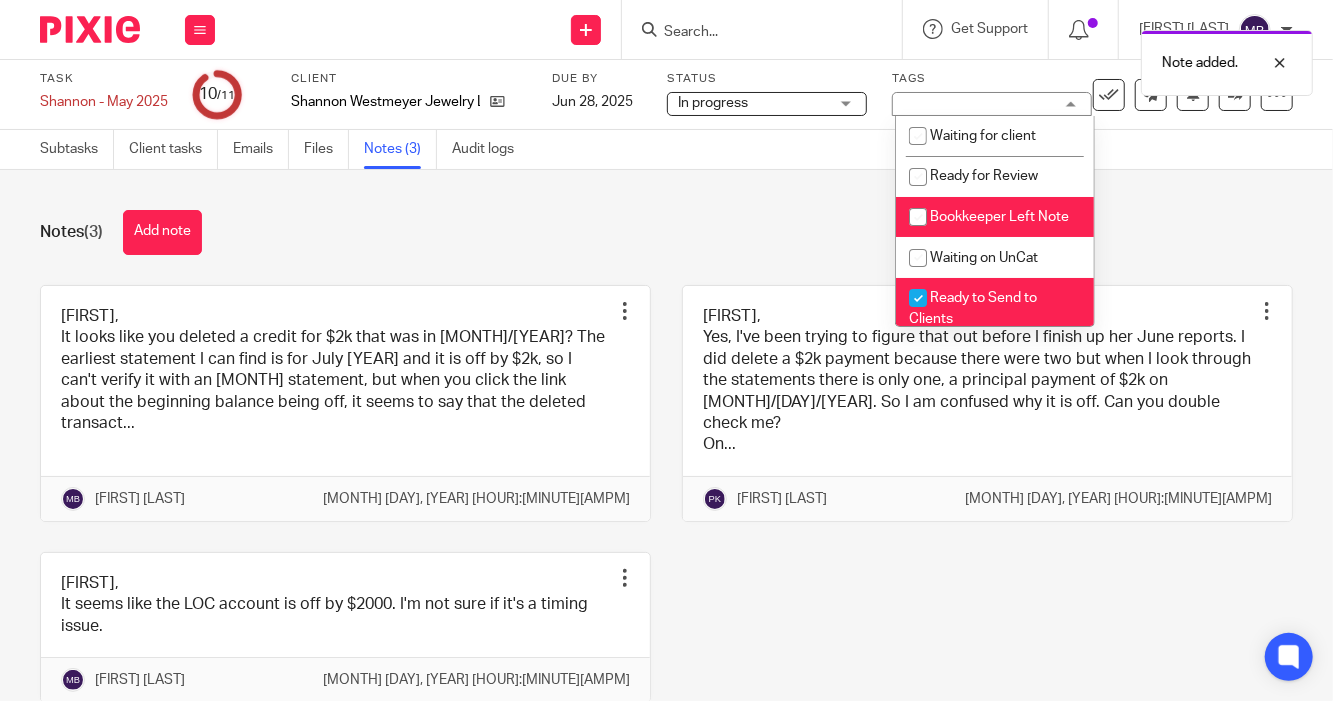 checkbox on "false" 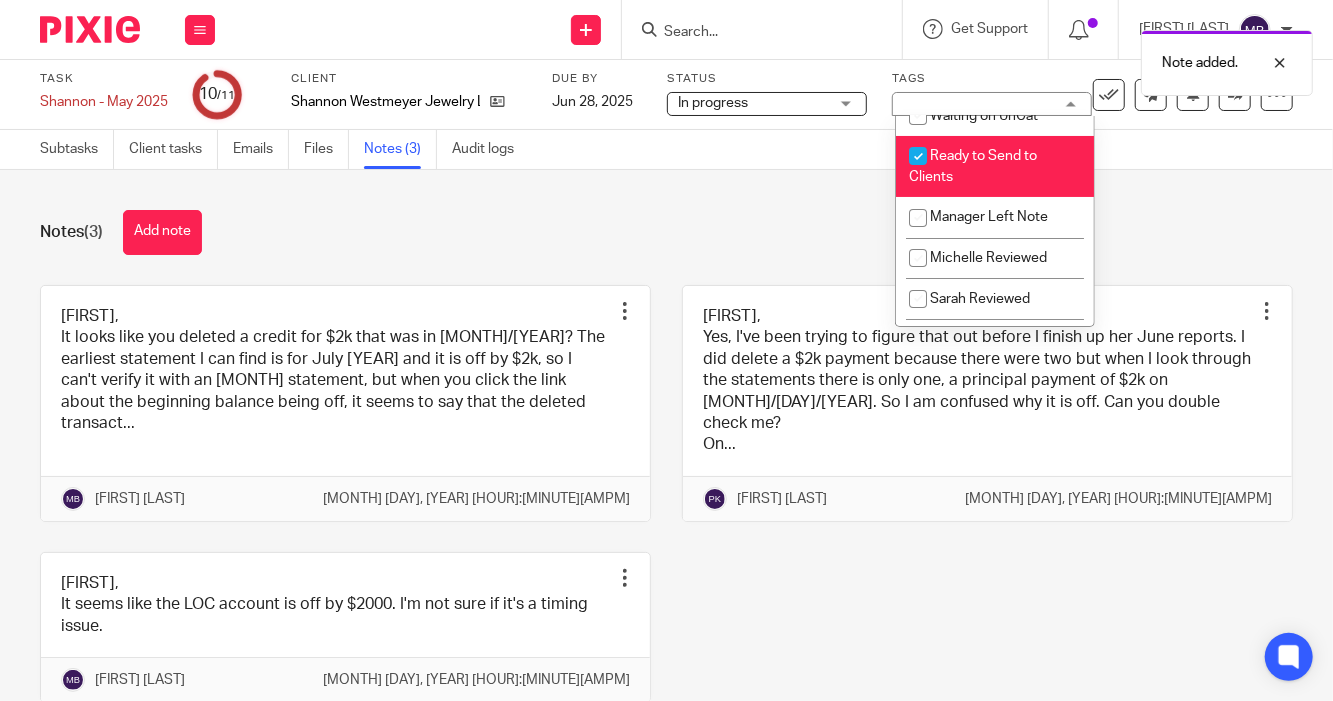 scroll, scrollTop: 172, scrollLeft: 0, axis: vertical 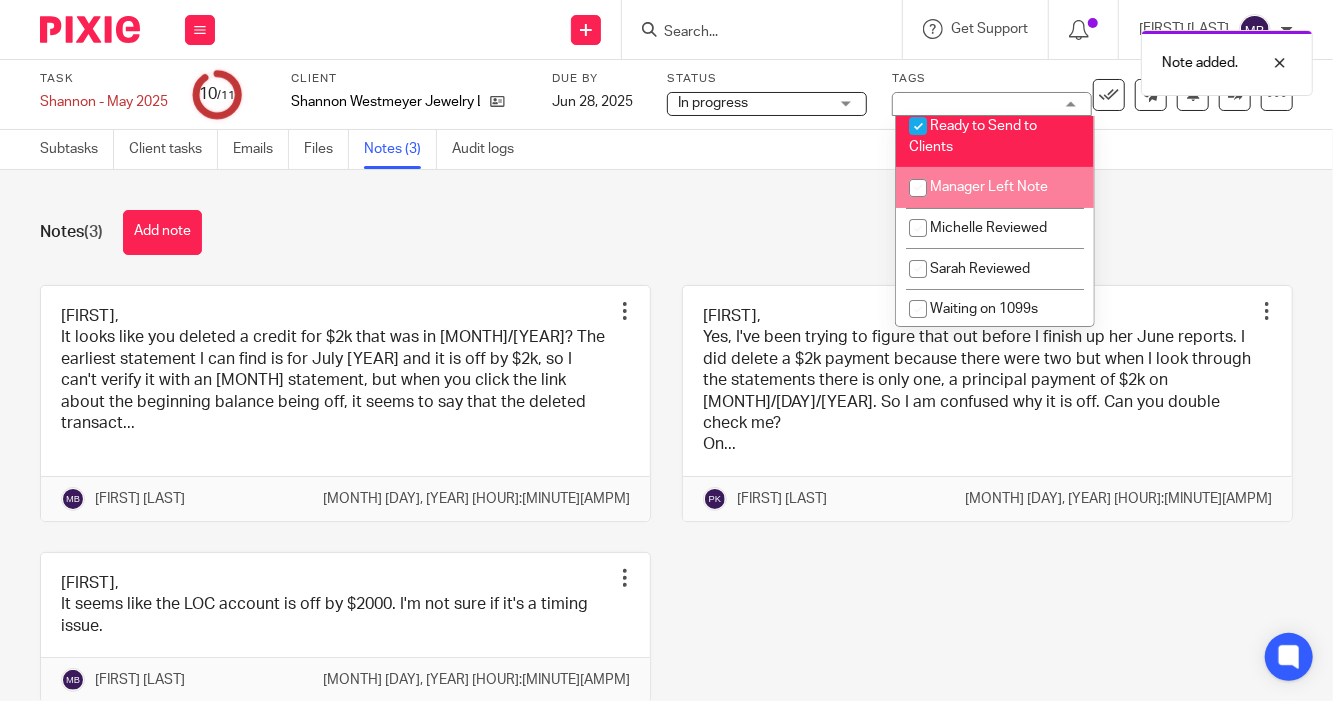 click on "Manager Left Note" at bounding box center [989, 187] 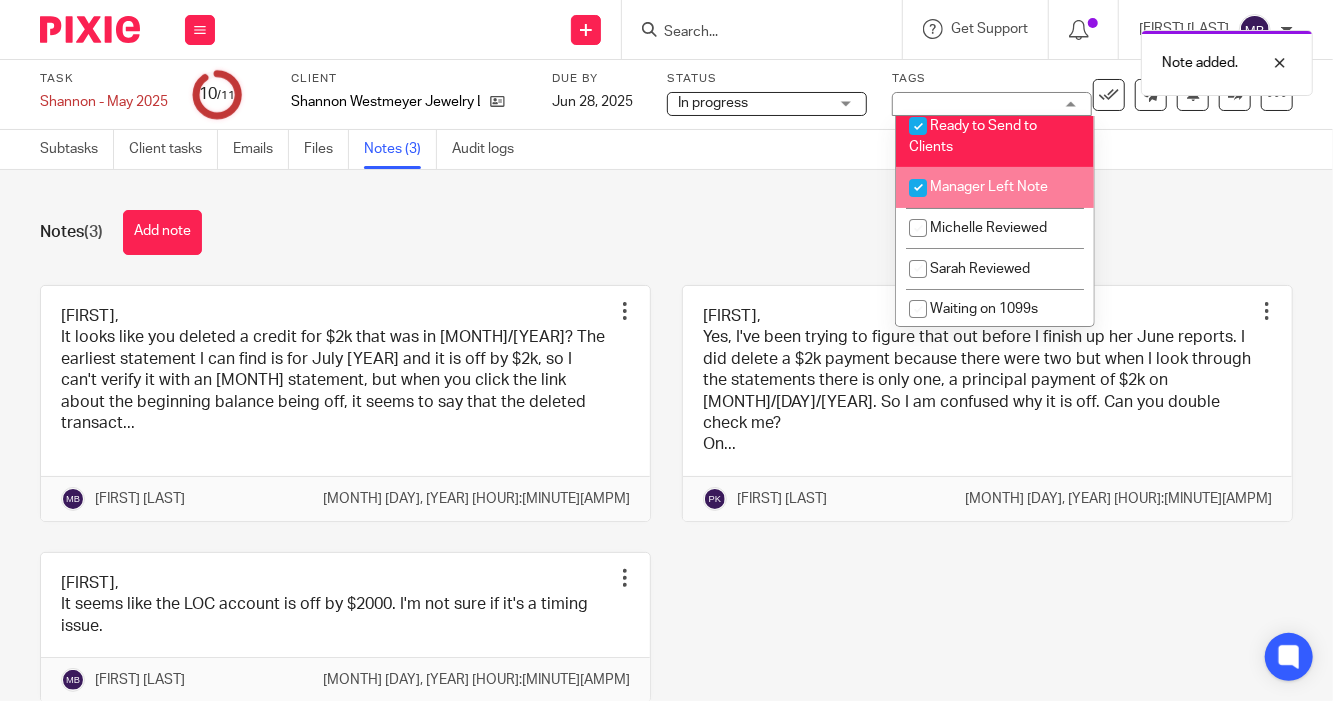 checkbox on "true" 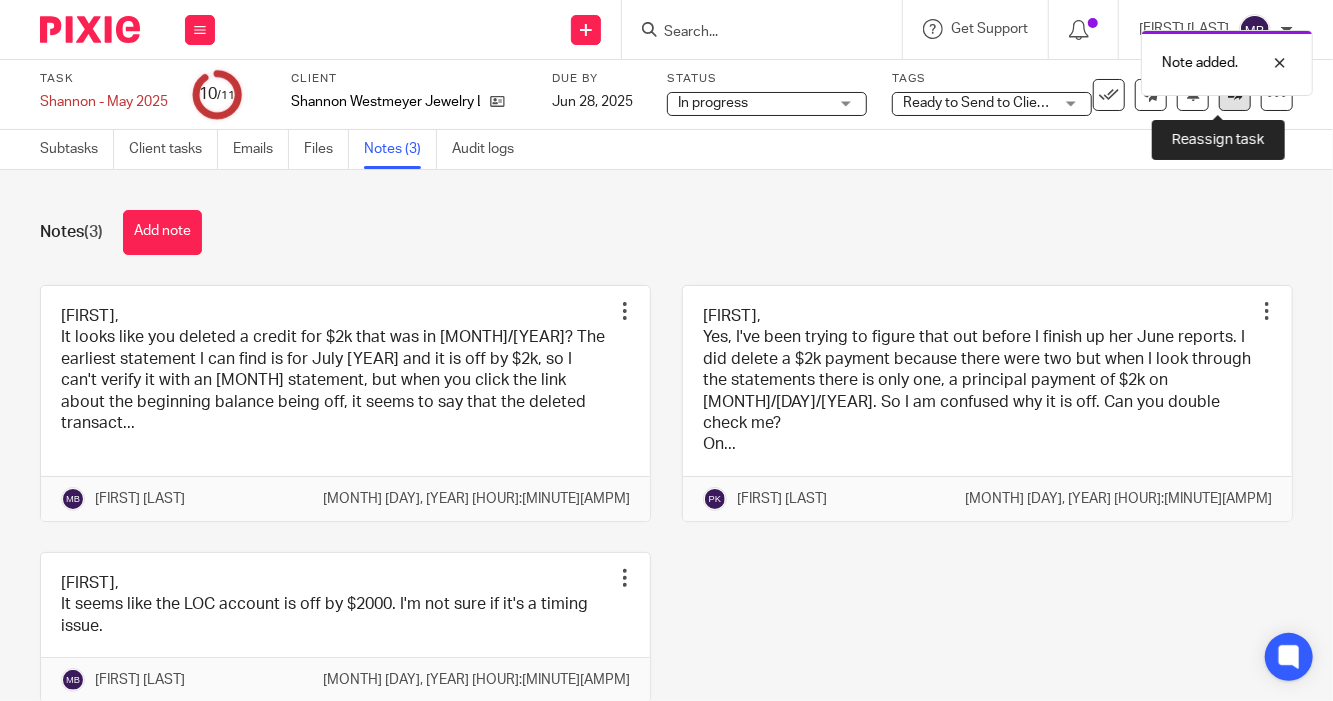 click at bounding box center [1235, 95] 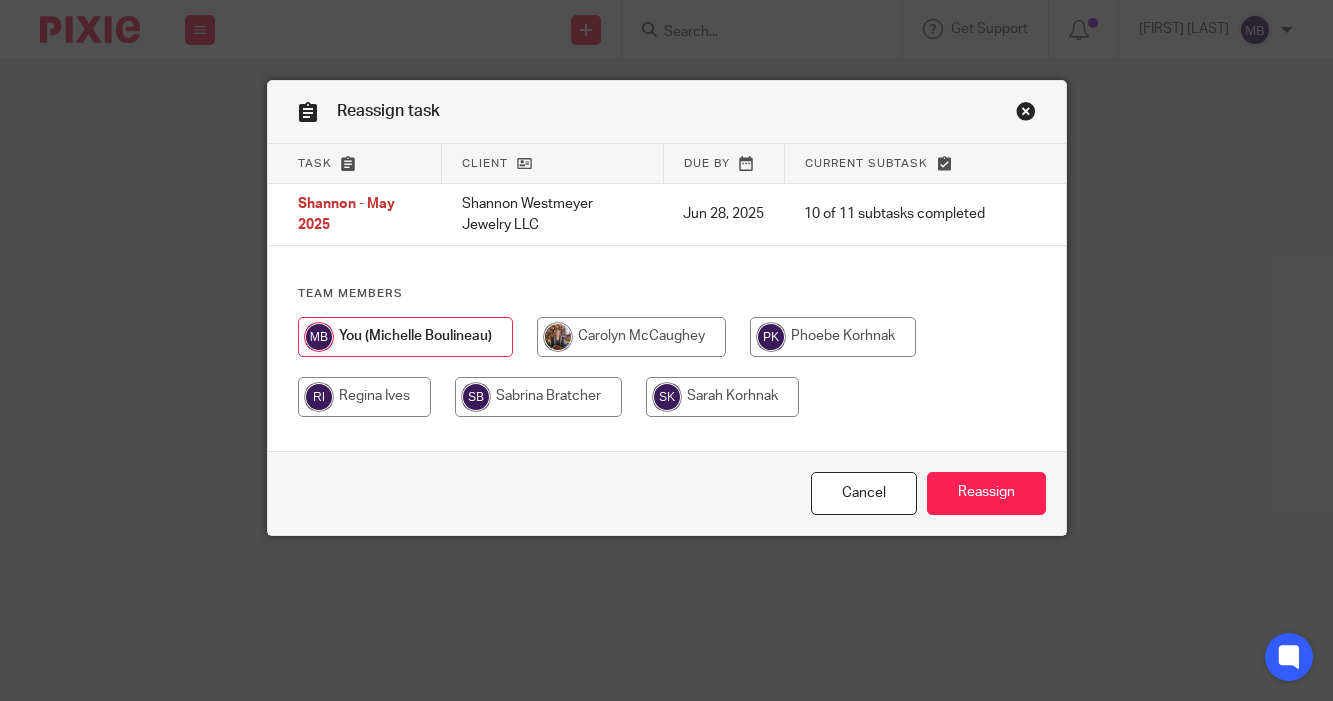 scroll, scrollTop: 0, scrollLeft: 0, axis: both 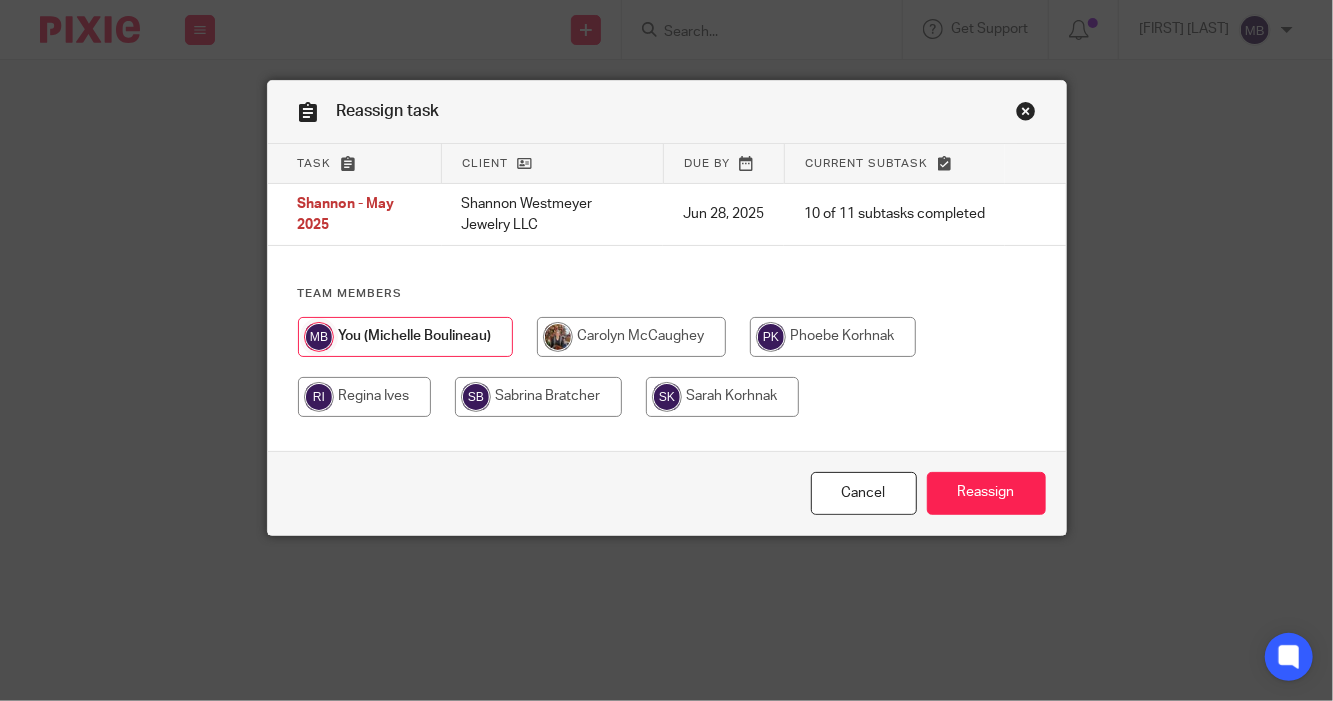 click at bounding box center [833, 337] 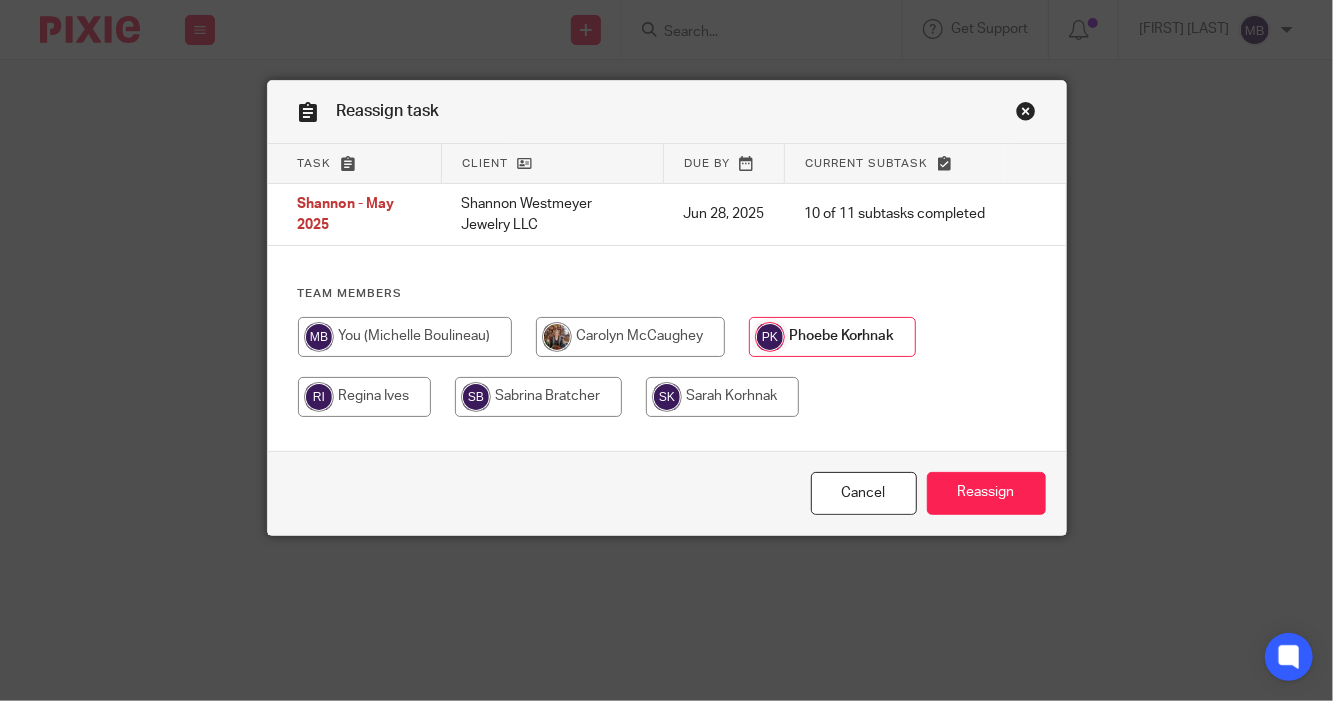 click on "Cancel
Reassign" at bounding box center [667, 493] 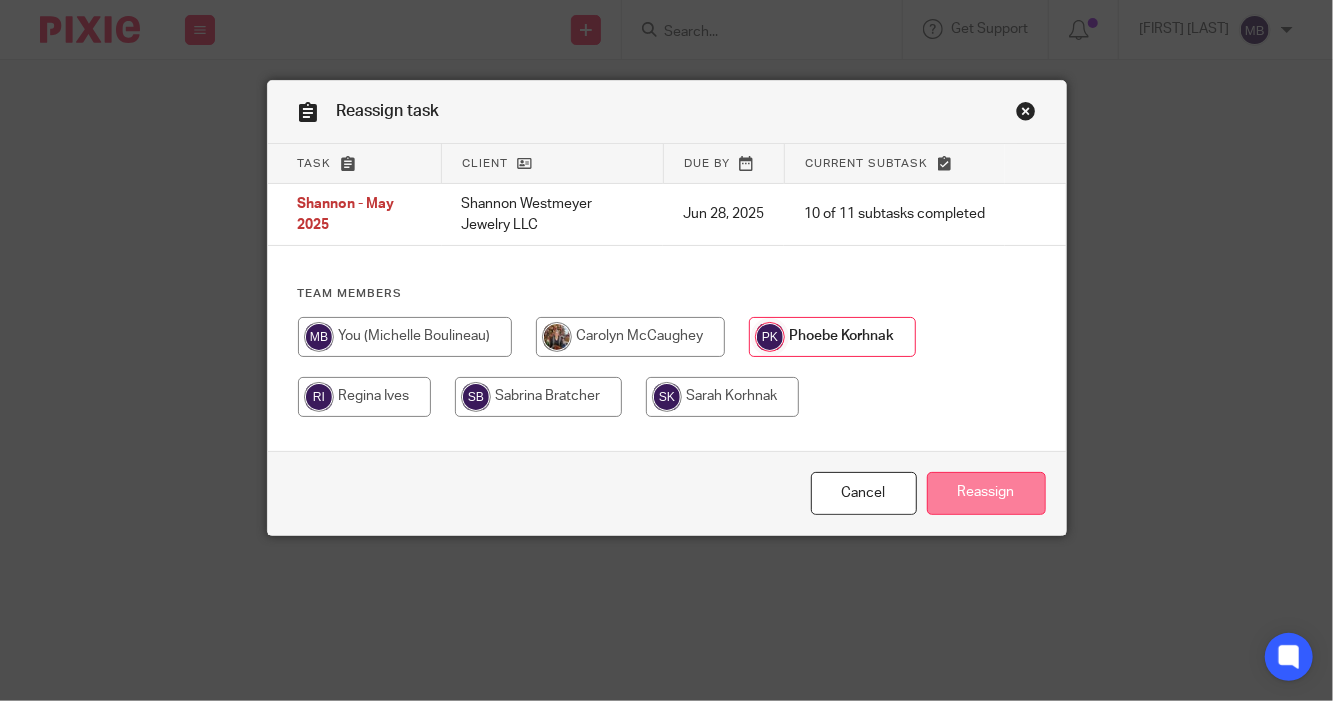 click on "Reassign" at bounding box center (986, 493) 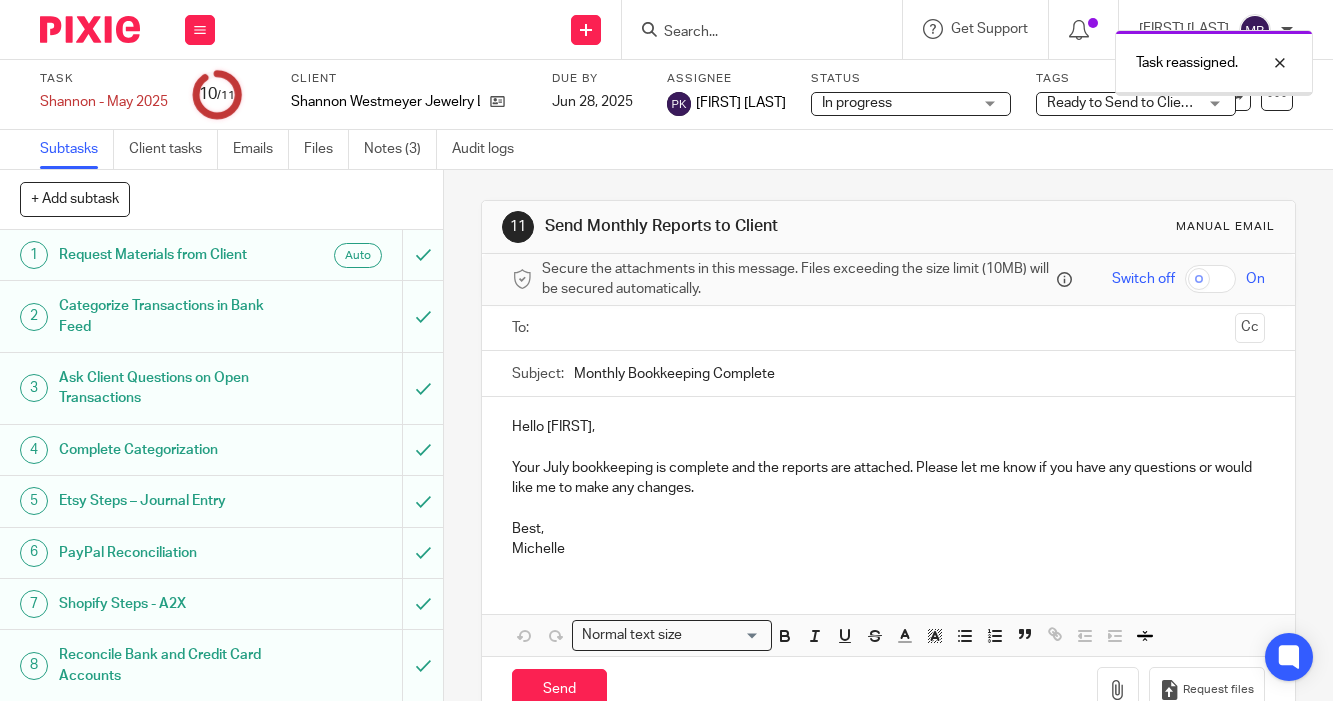scroll, scrollTop: 0, scrollLeft: 0, axis: both 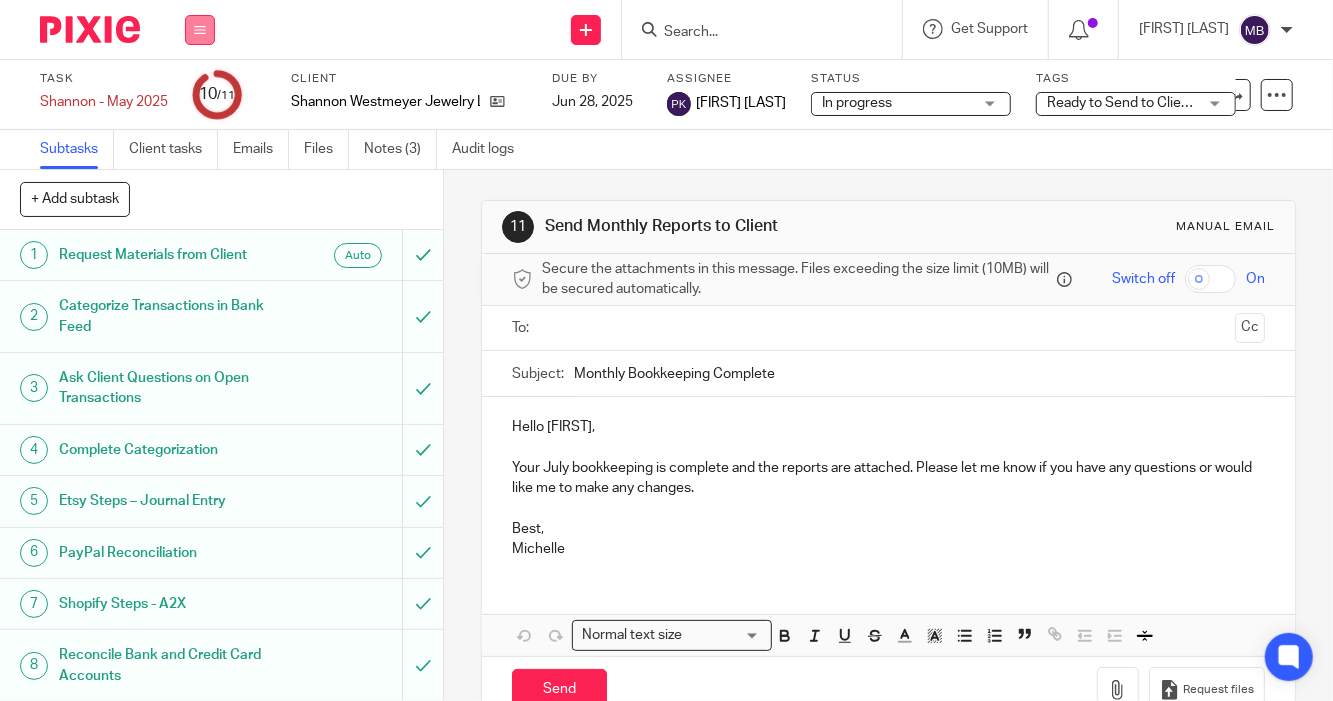 click at bounding box center [200, 30] 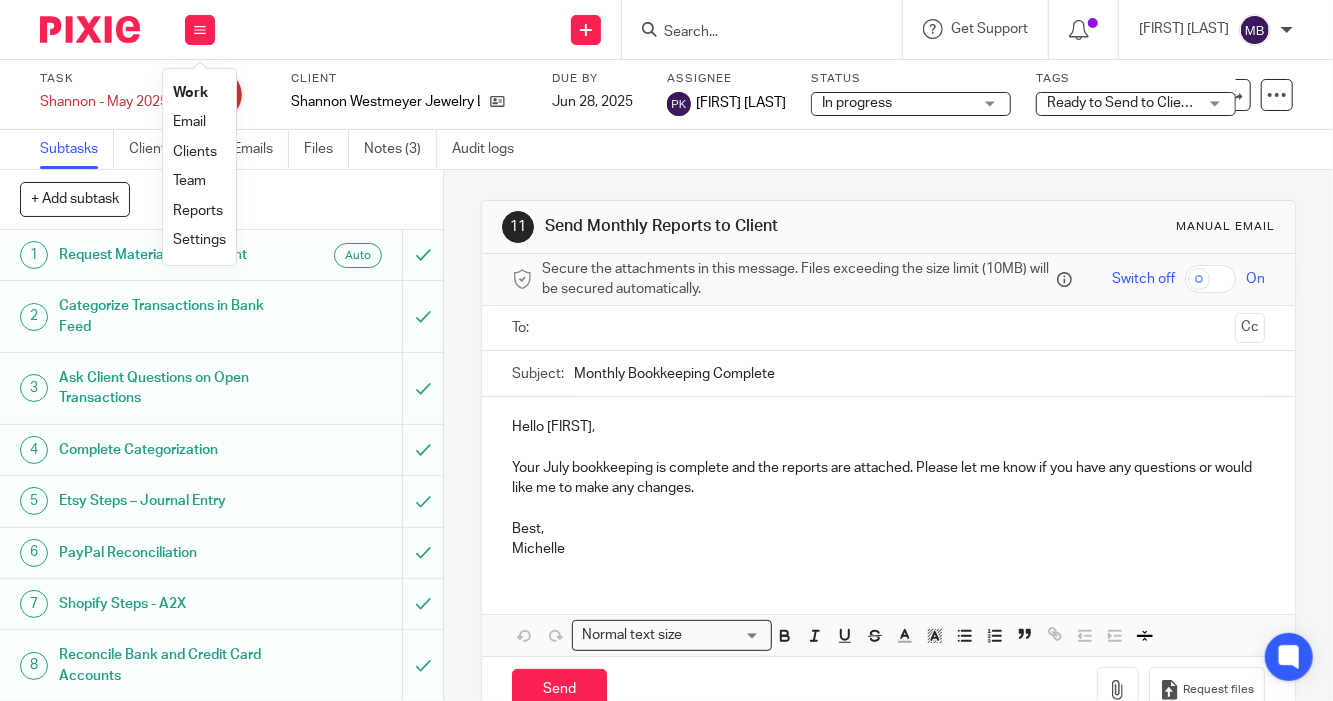 click on "Work
Email
Clients
Team
Reports
Settings" at bounding box center [200, 29] 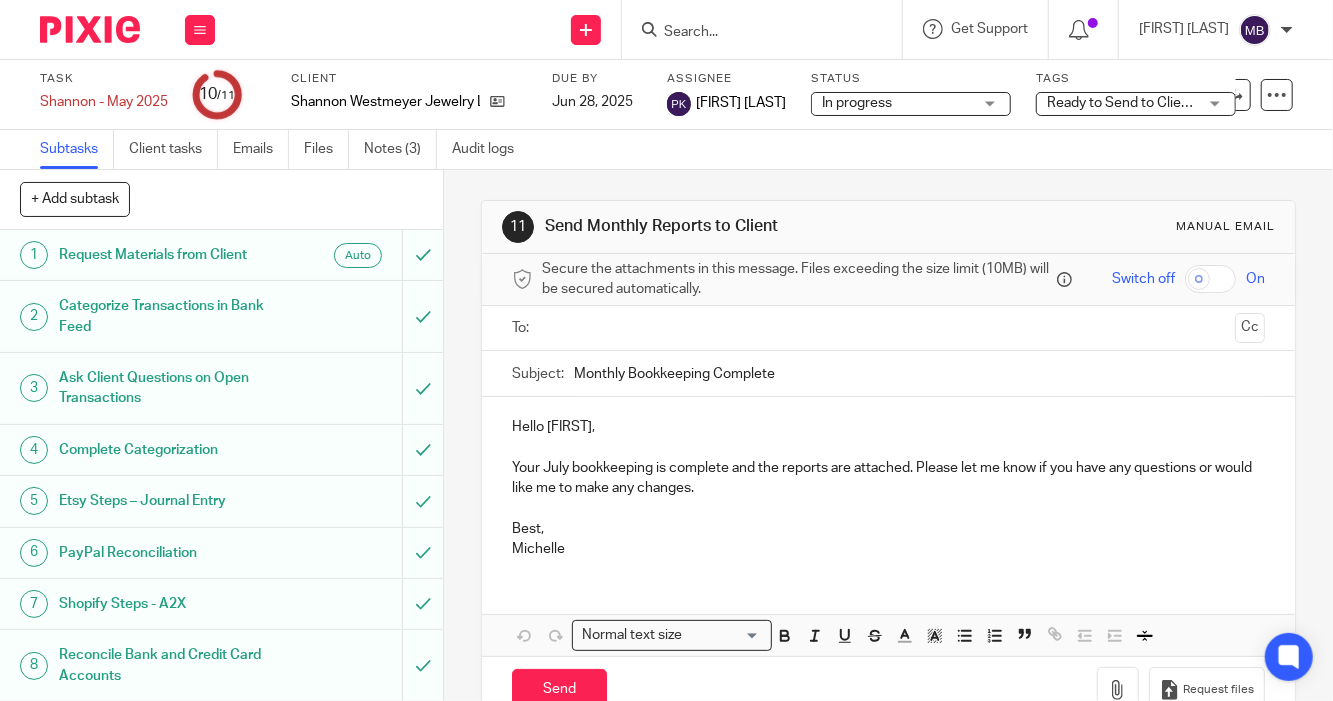 click at bounding box center [762, 29] 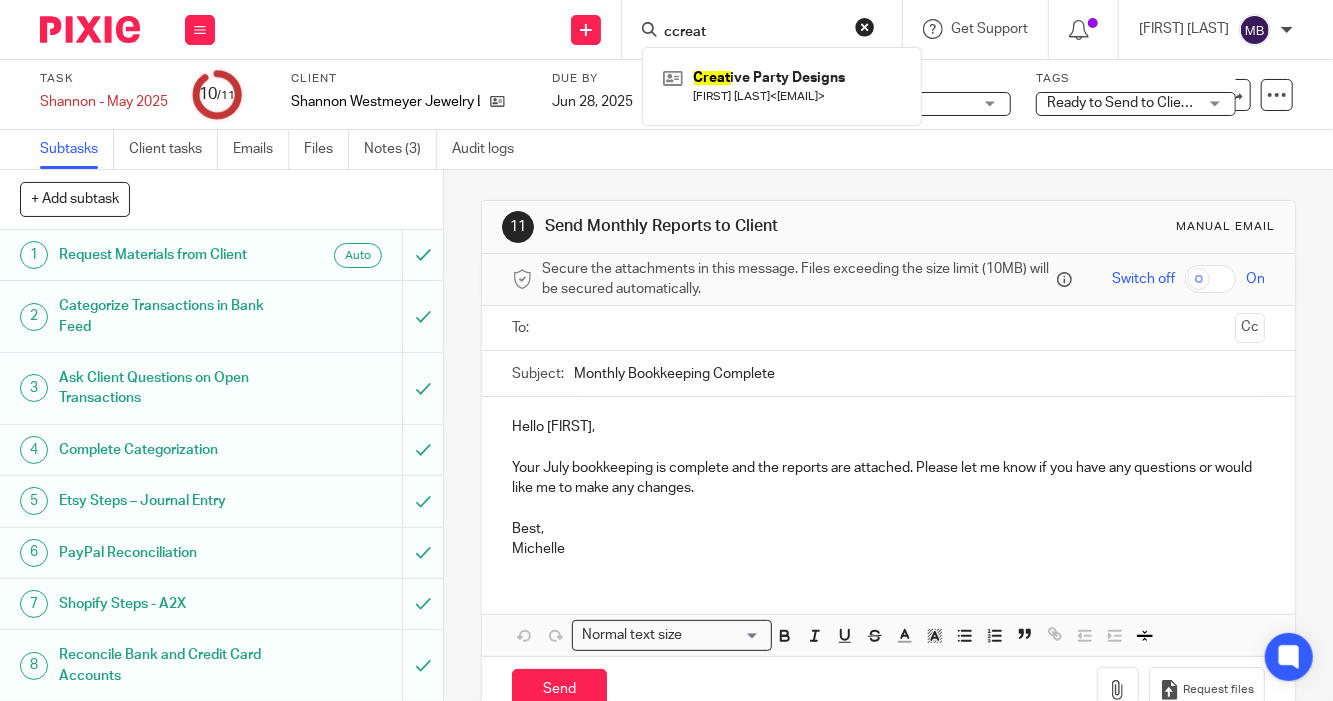type on "ccreat" 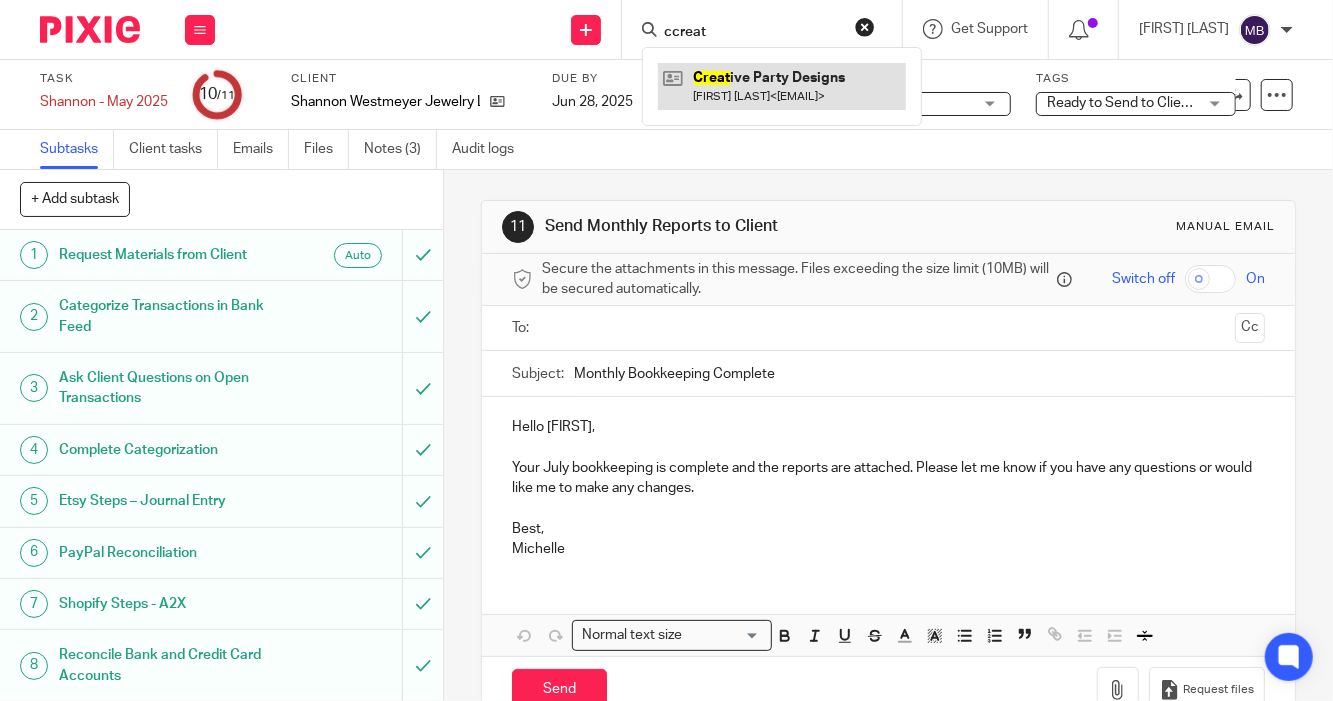 click at bounding box center (782, 86) 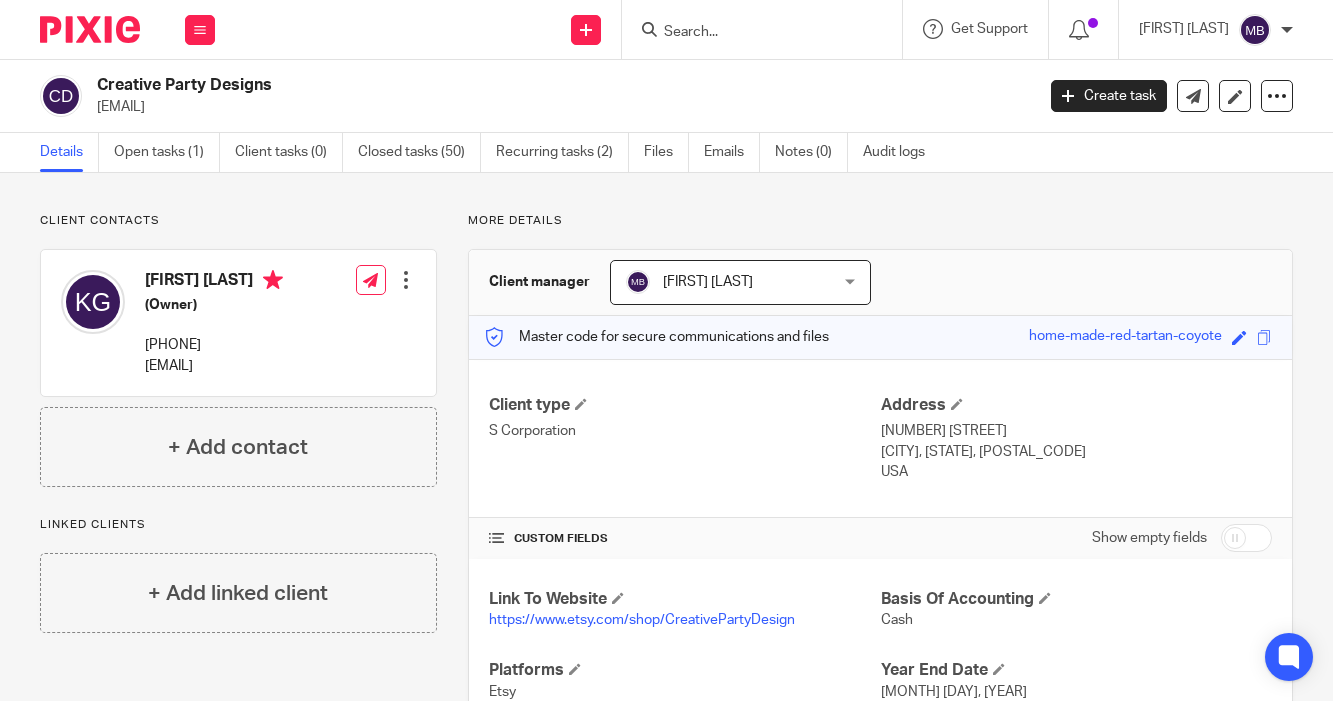 scroll, scrollTop: 0, scrollLeft: 0, axis: both 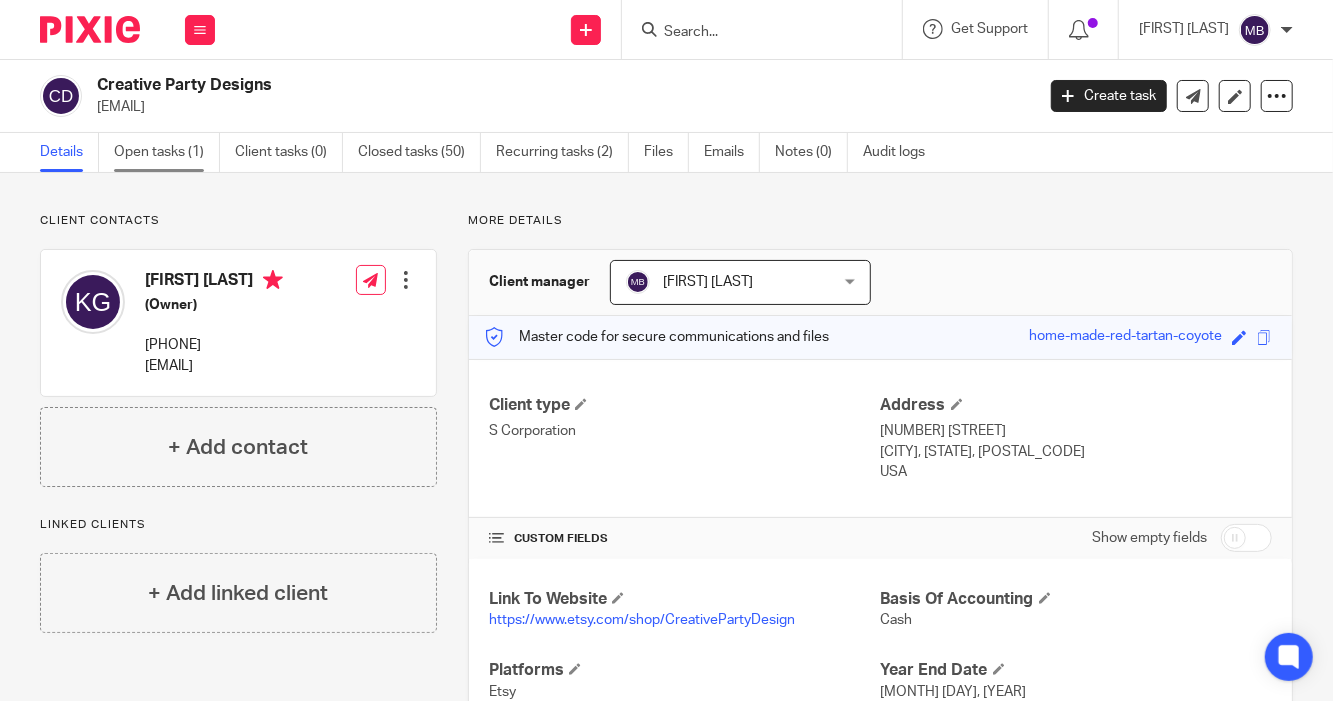 click on "Open tasks (1)" at bounding box center (167, 152) 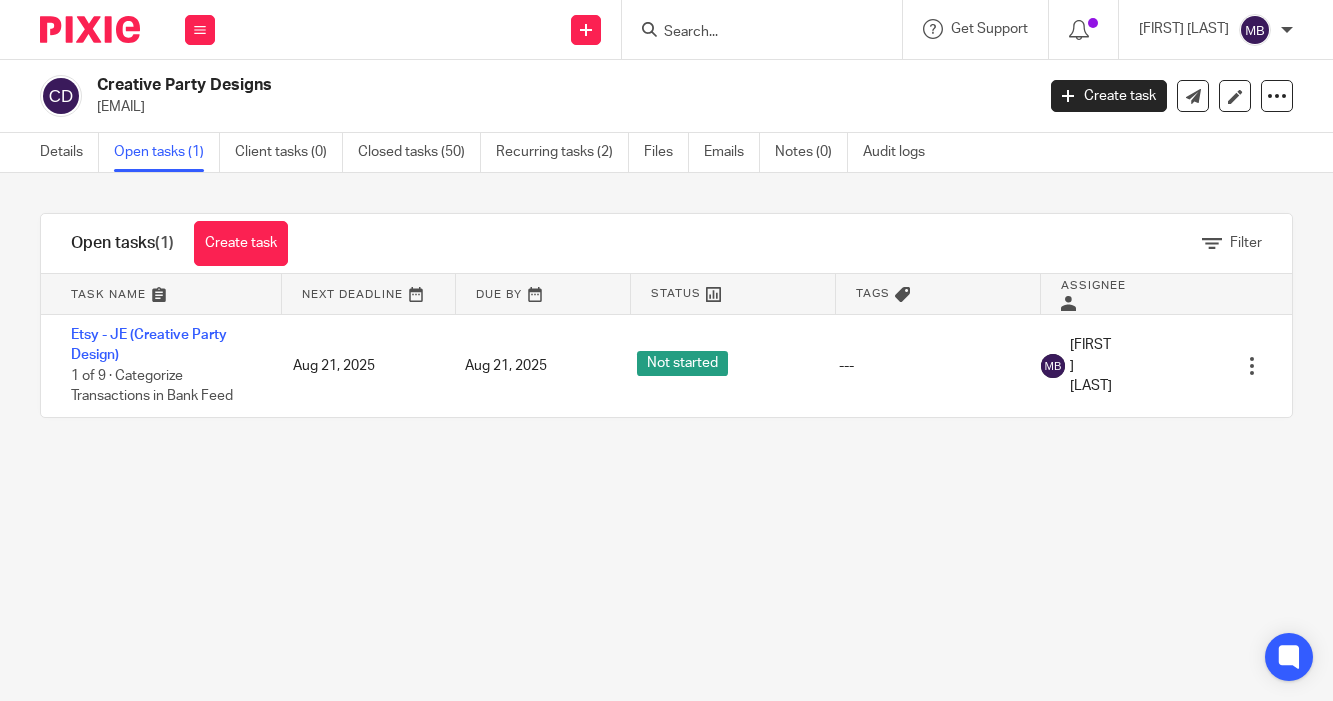 scroll, scrollTop: 0, scrollLeft: 0, axis: both 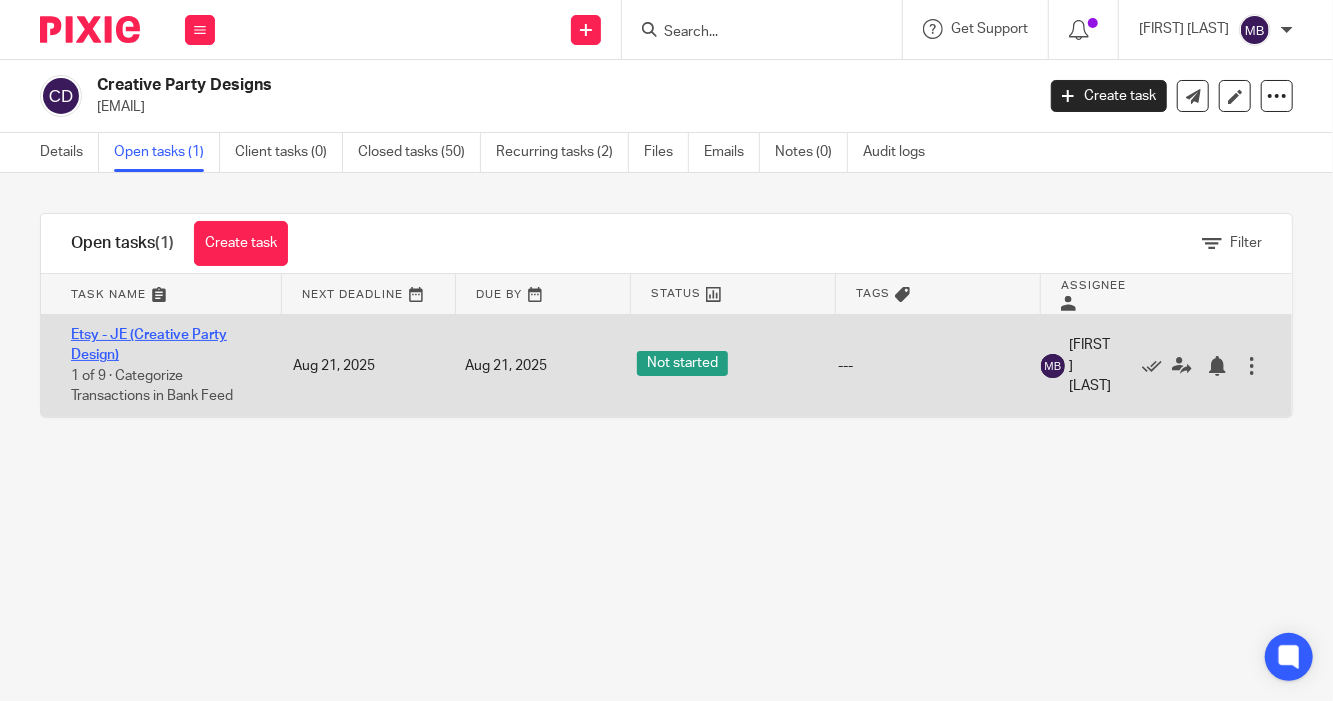 click on "Etsy - JE (Creative Party Design)" at bounding box center (149, 345) 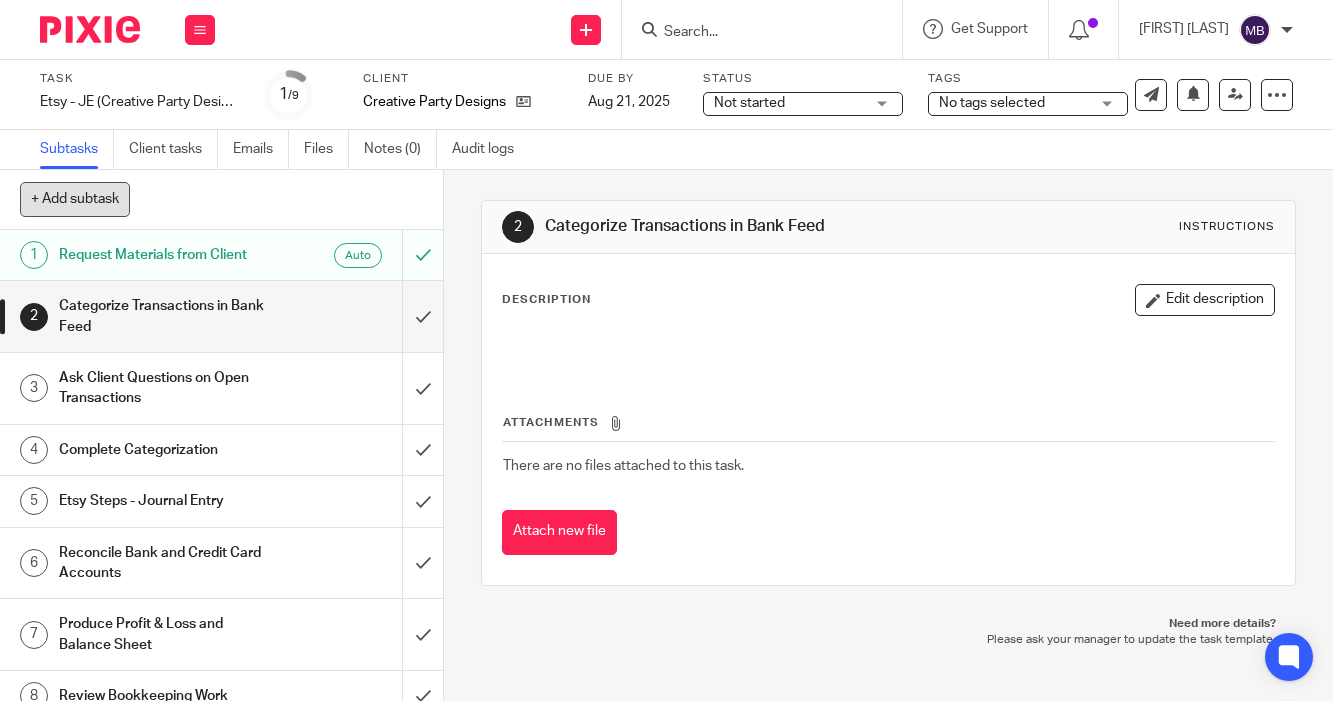 scroll, scrollTop: 0, scrollLeft: 0, axis: both 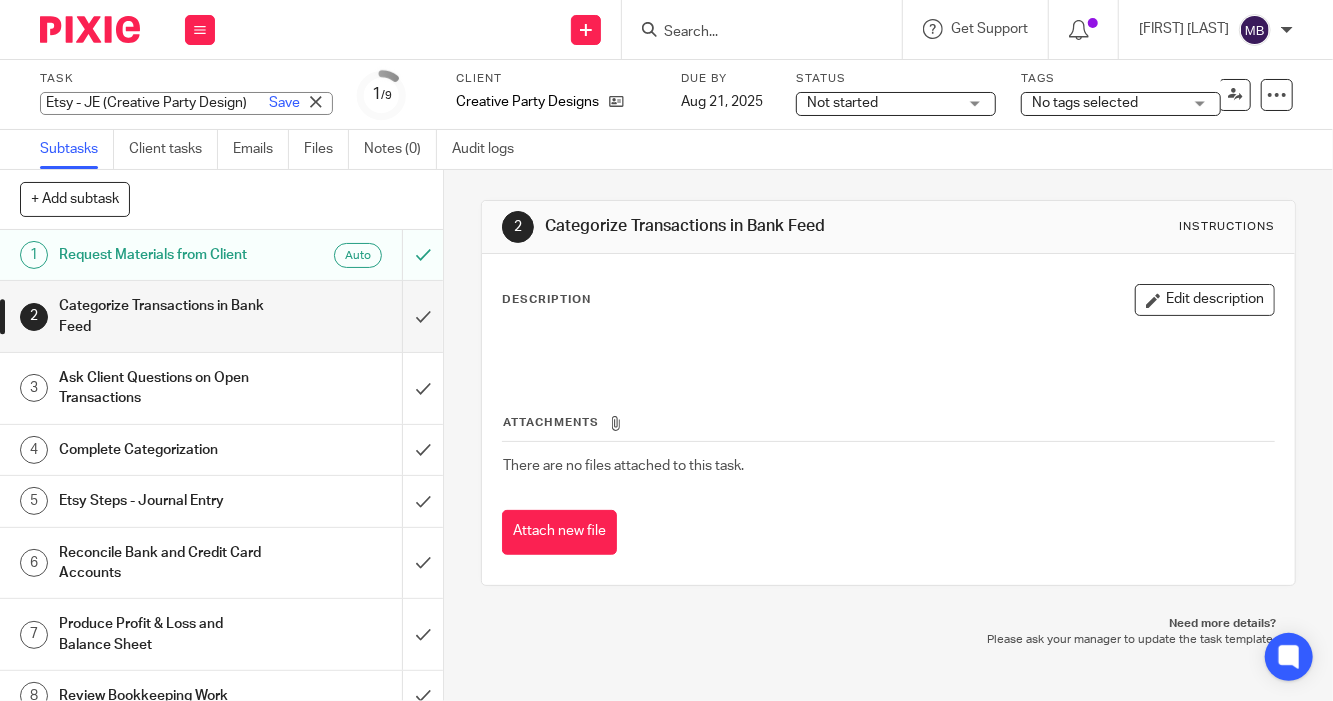 click on "Etsy - JE (Creative Party Design)   Save
Etsy - JE (Creative Party Design)" at bounding box center (186, 103) 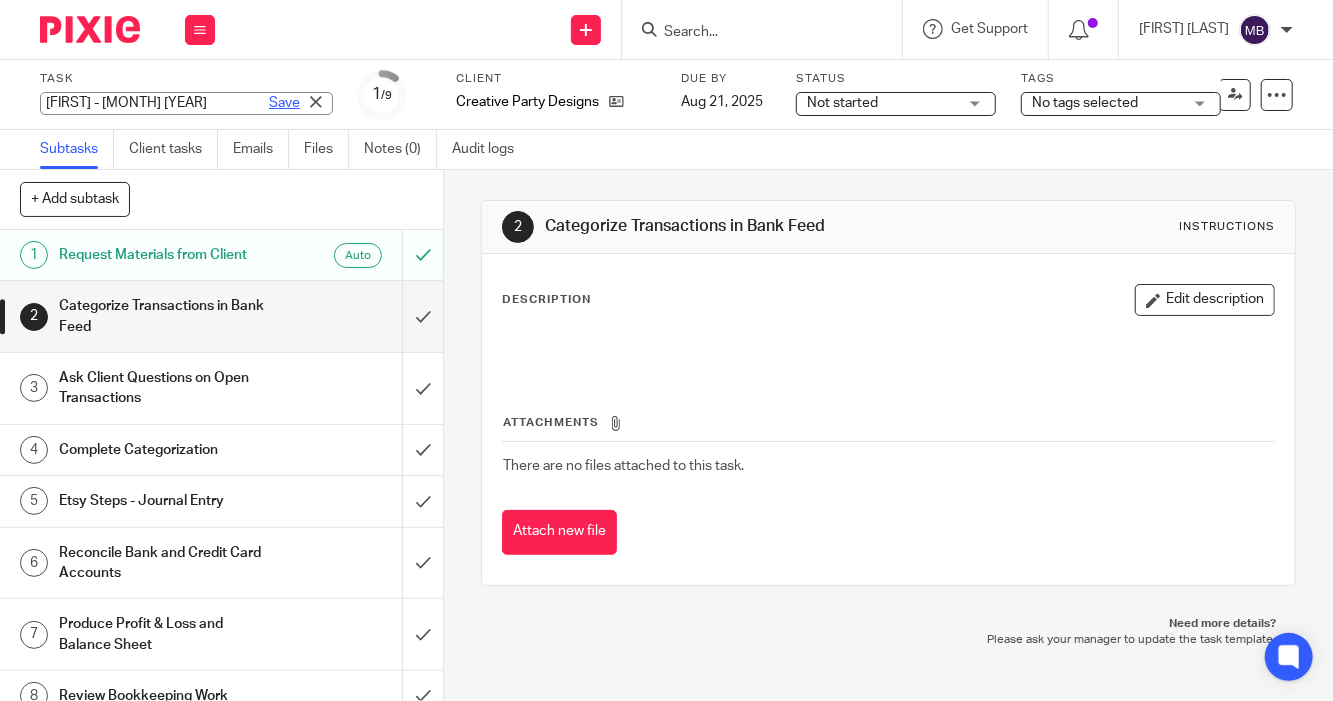 type on "[FIRST] - [MONTH] [YEAR]" 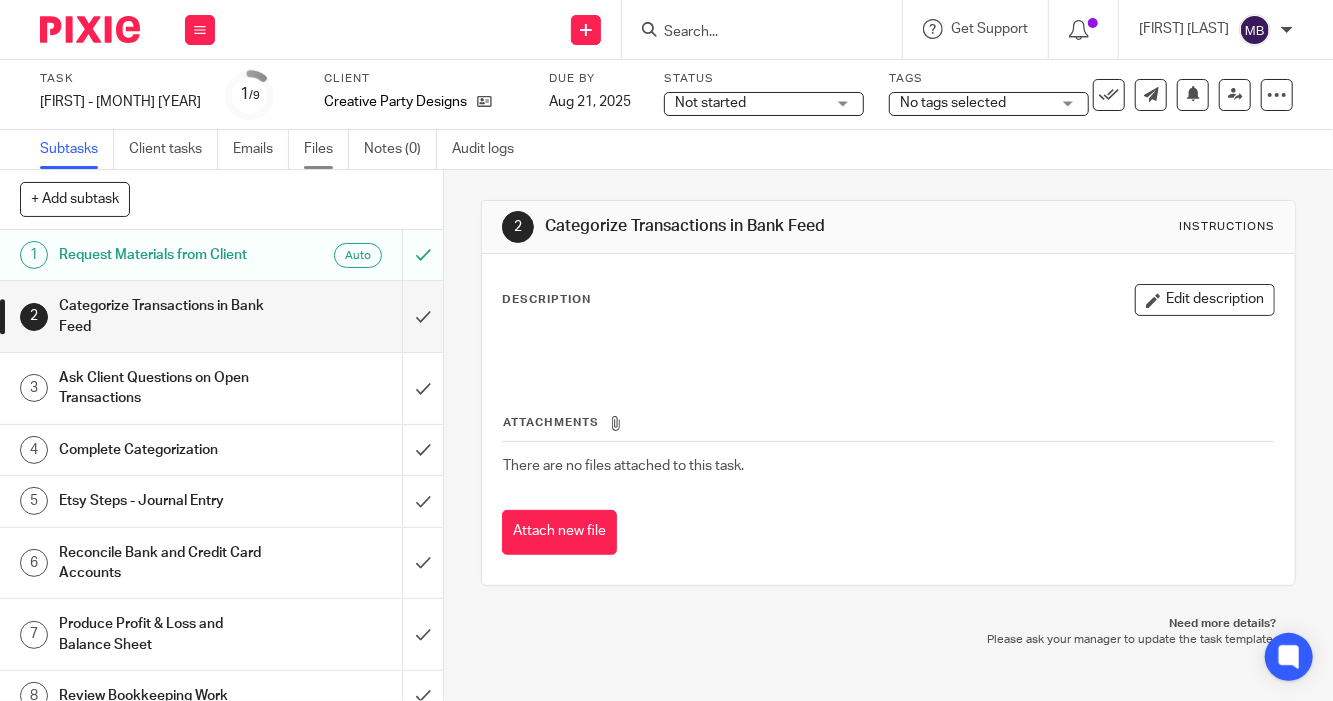 click on "Files" at bounding box center [326, 149] 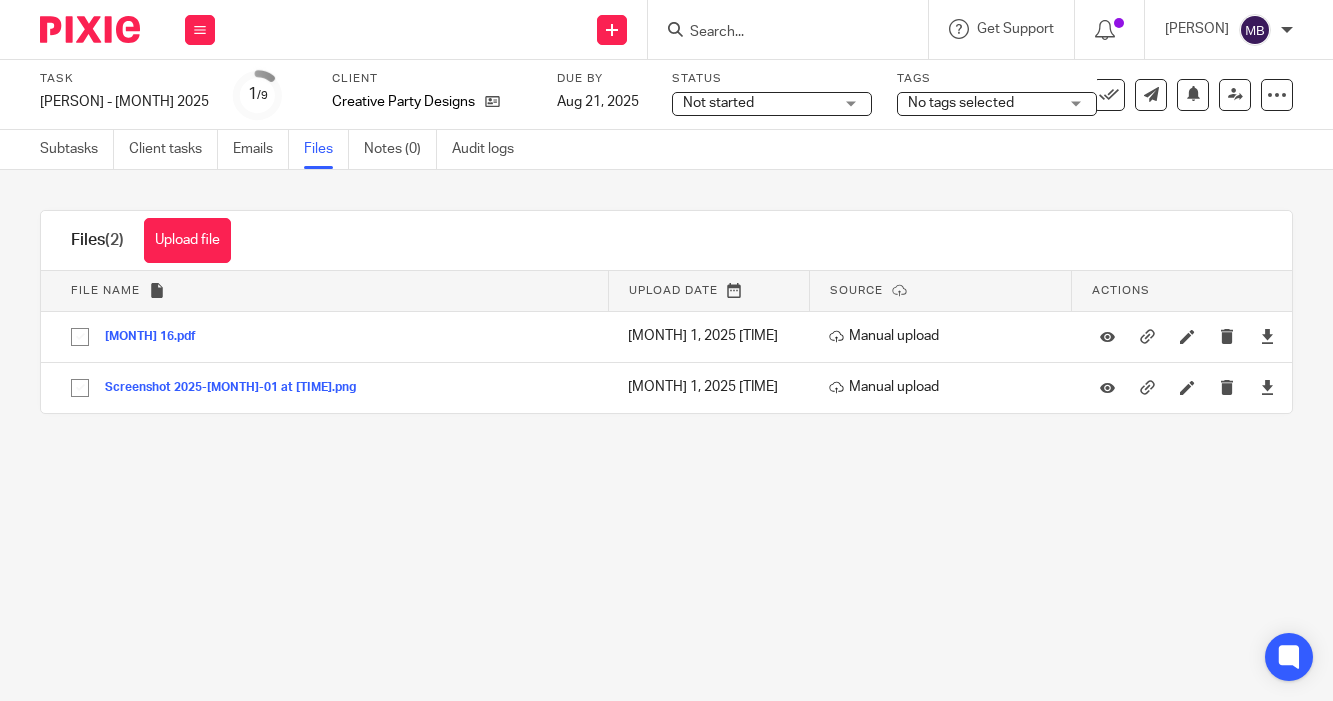 scroll, scrollTop: 0, scrollLeft: 0, axis: both 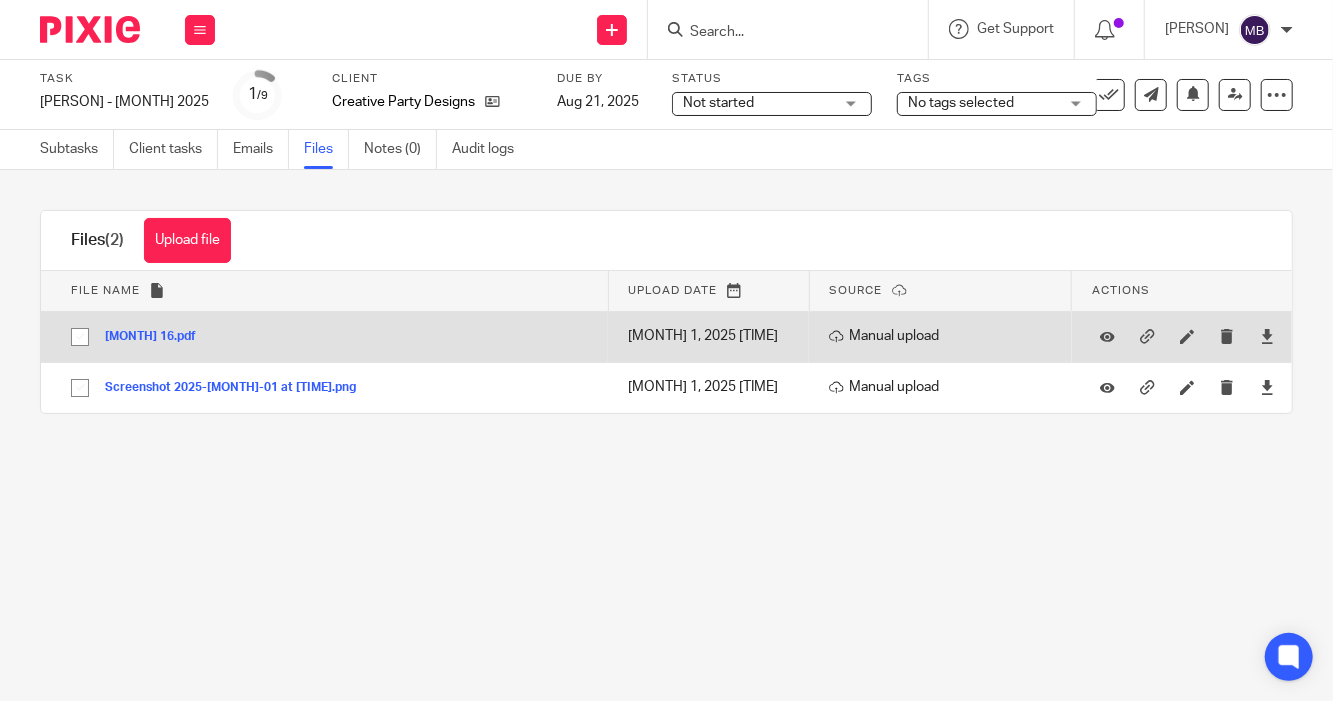 click on "[MONTH] 16.pdf" at bounding box center (158, 337) 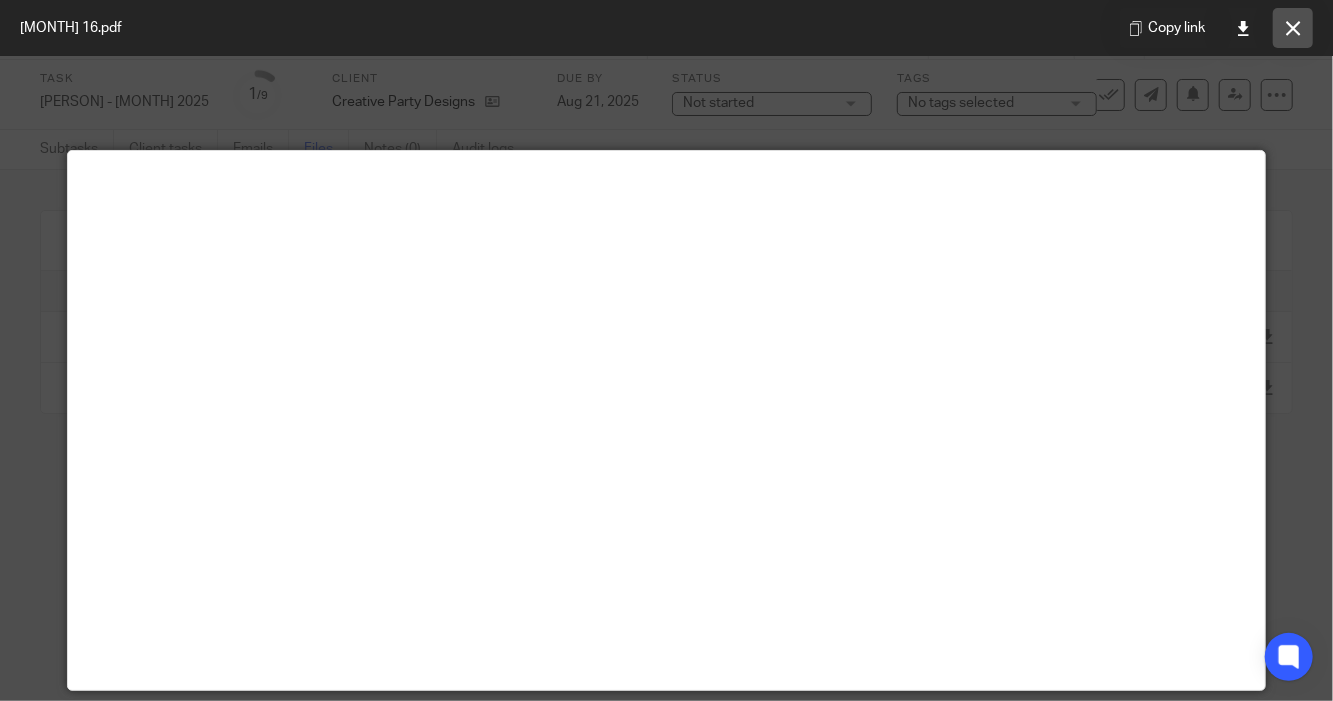 click at bounding box center (1293, 28) 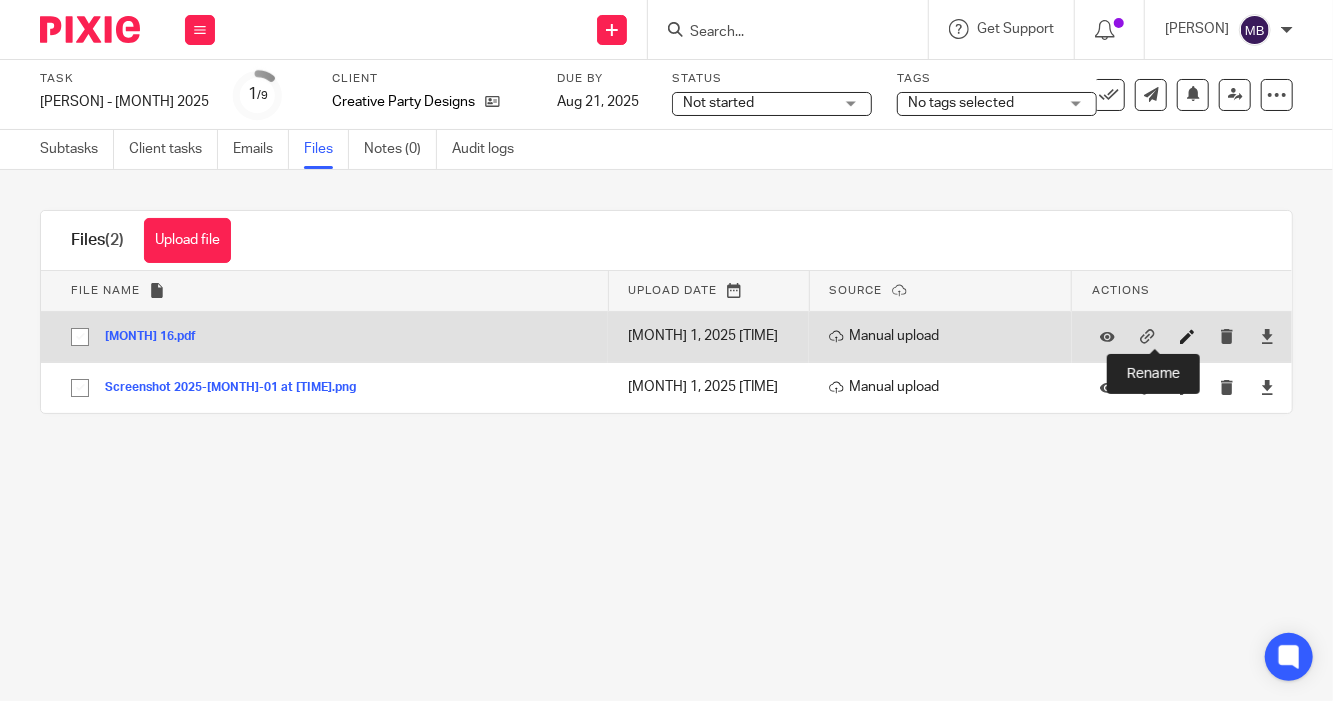 click at bounding box center [1187, 336] 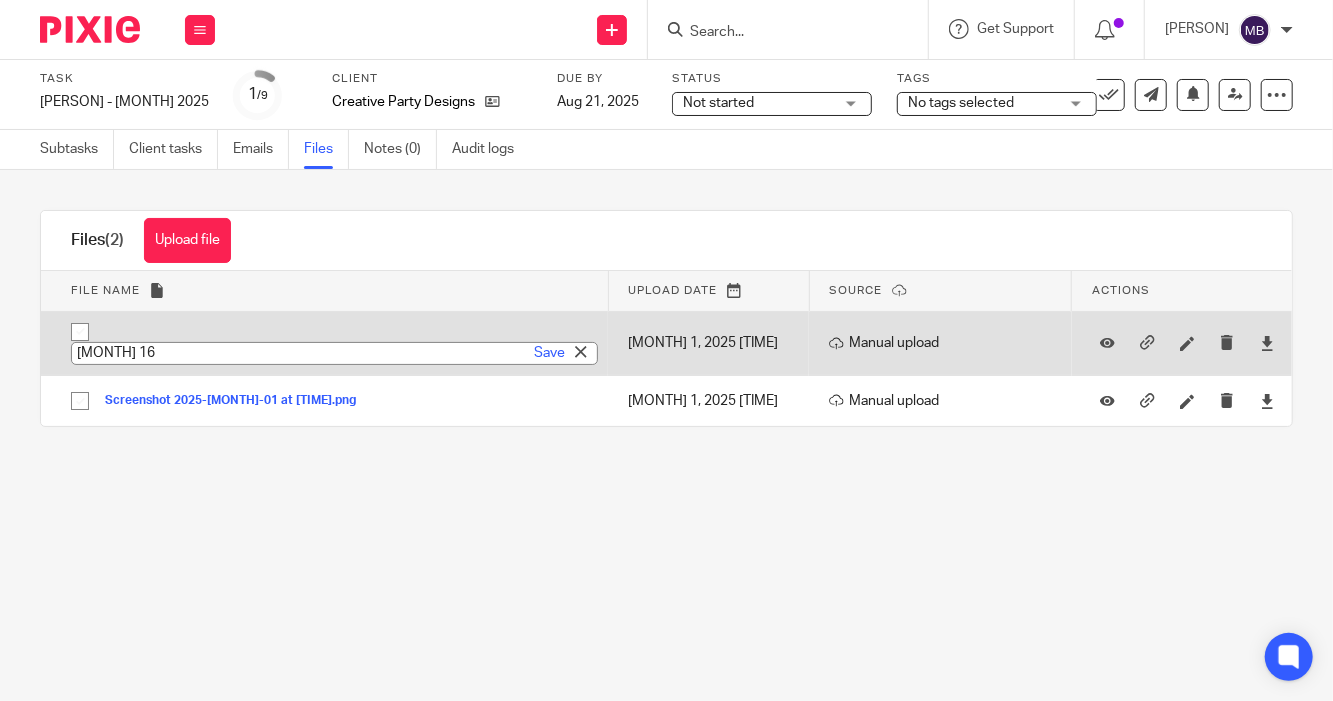click on "July 16" at bounding box center [334, 353] 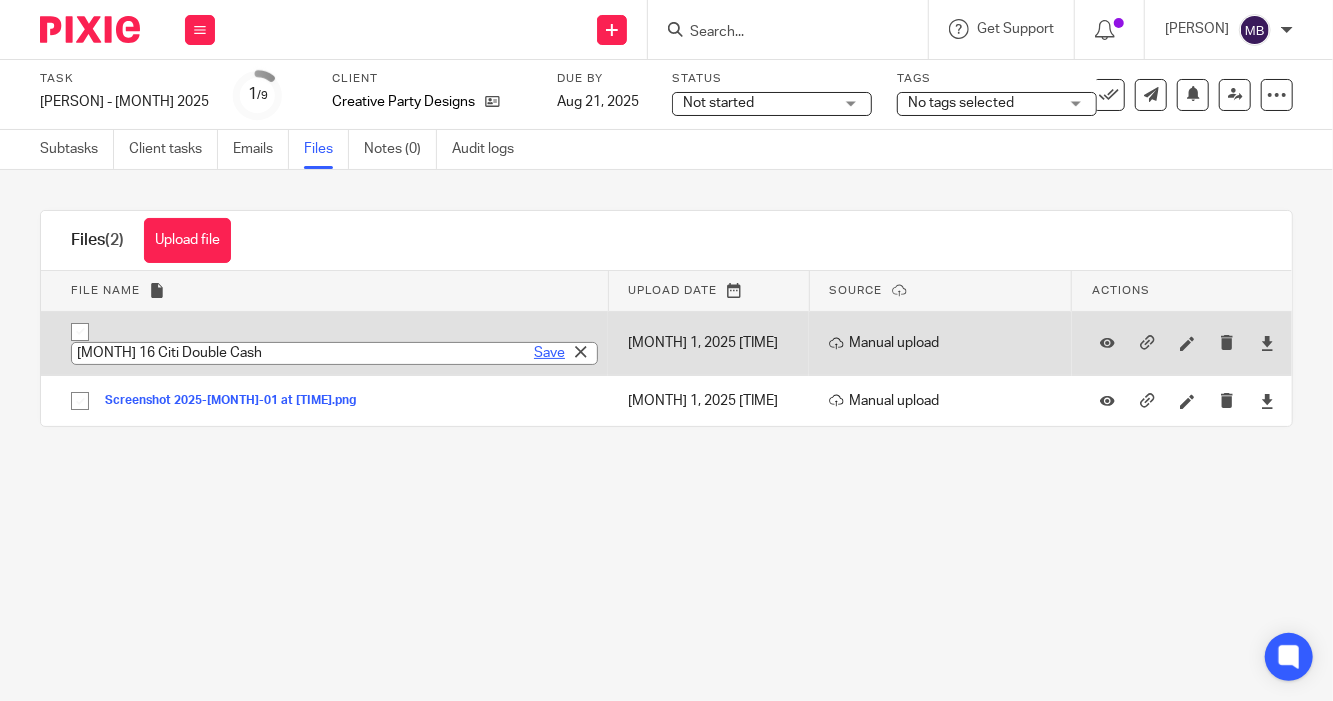 type on "[MONTH] 16 Citi Double Cash" 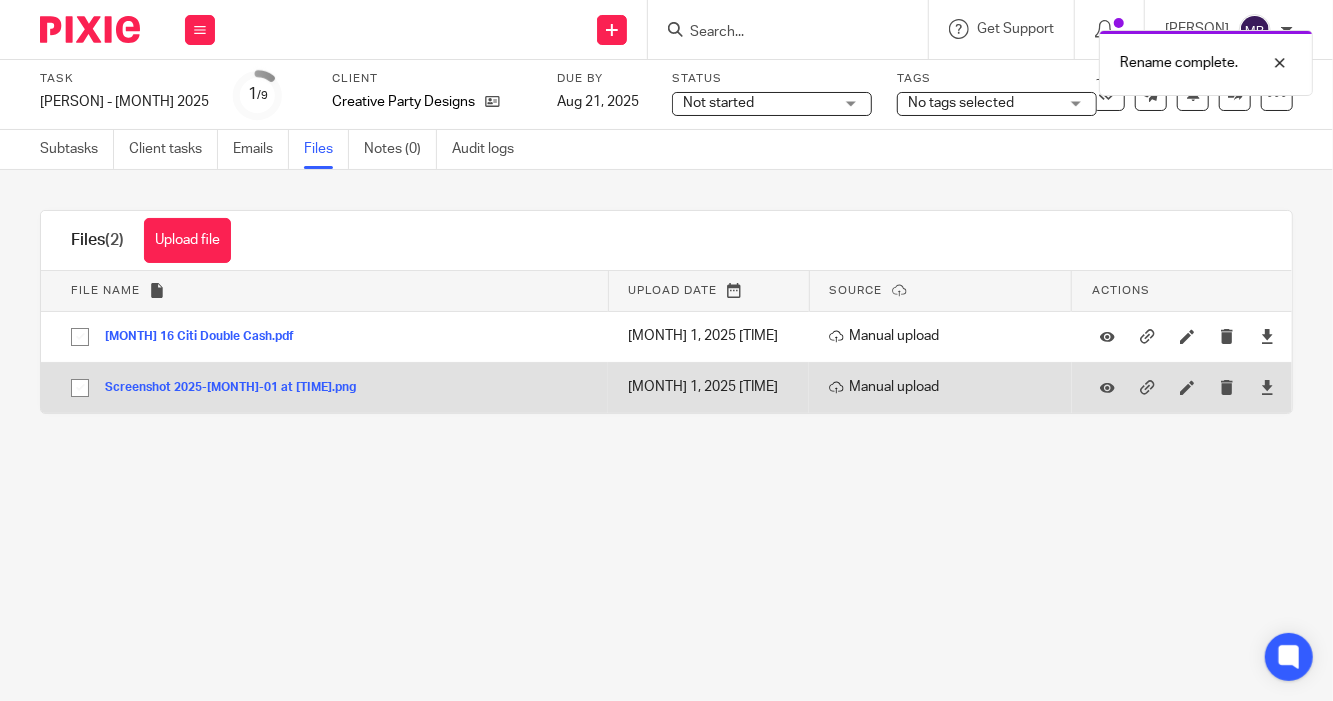 click on "Screenshot 2025-08-01 at 11.36.48 AM.png" at bounding box center [238, 388] 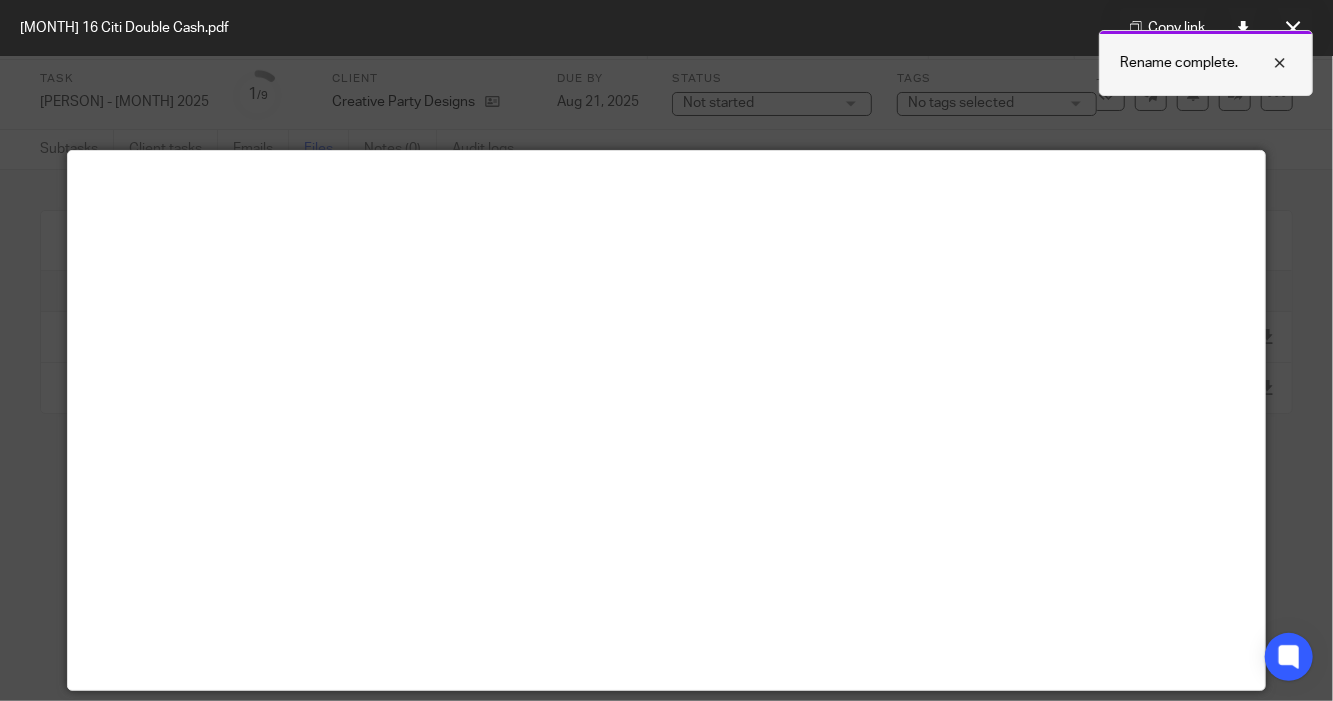 click at bounding box center [1265, 63] 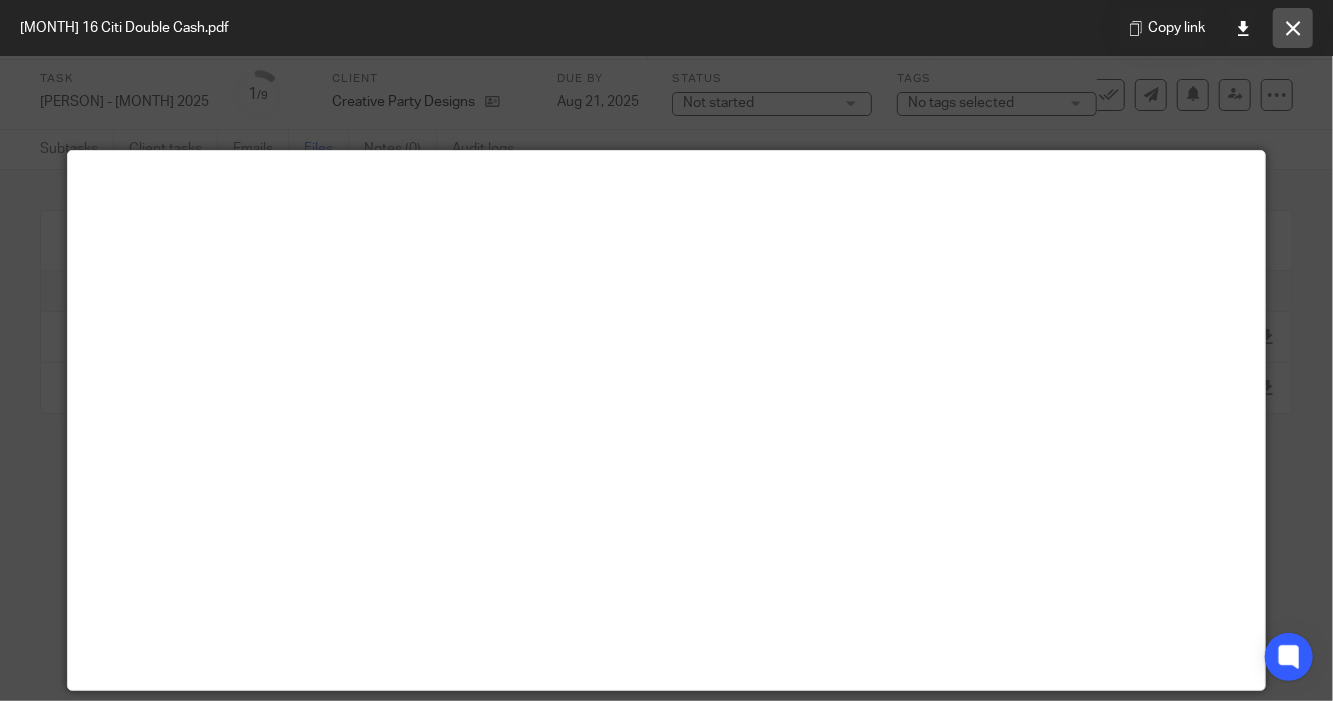 click at bounding box center (1293, 28) 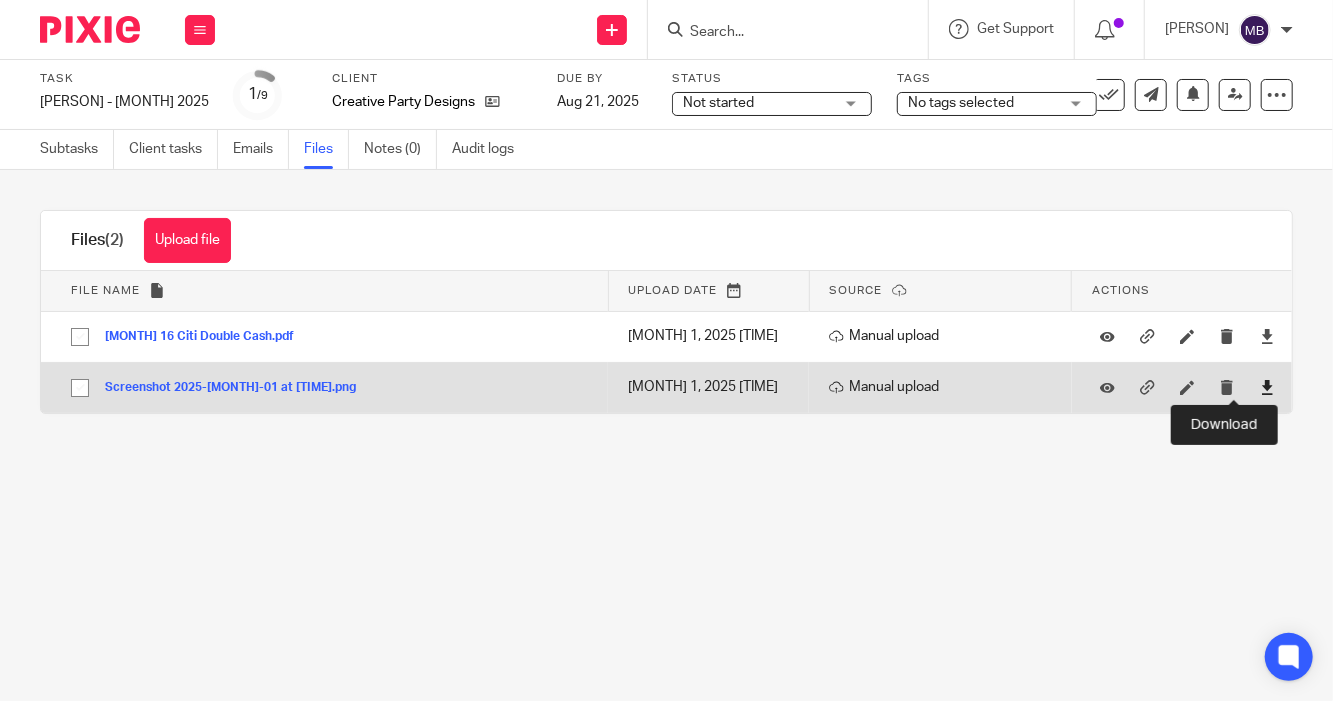 click at bounding box center [1267, 387] 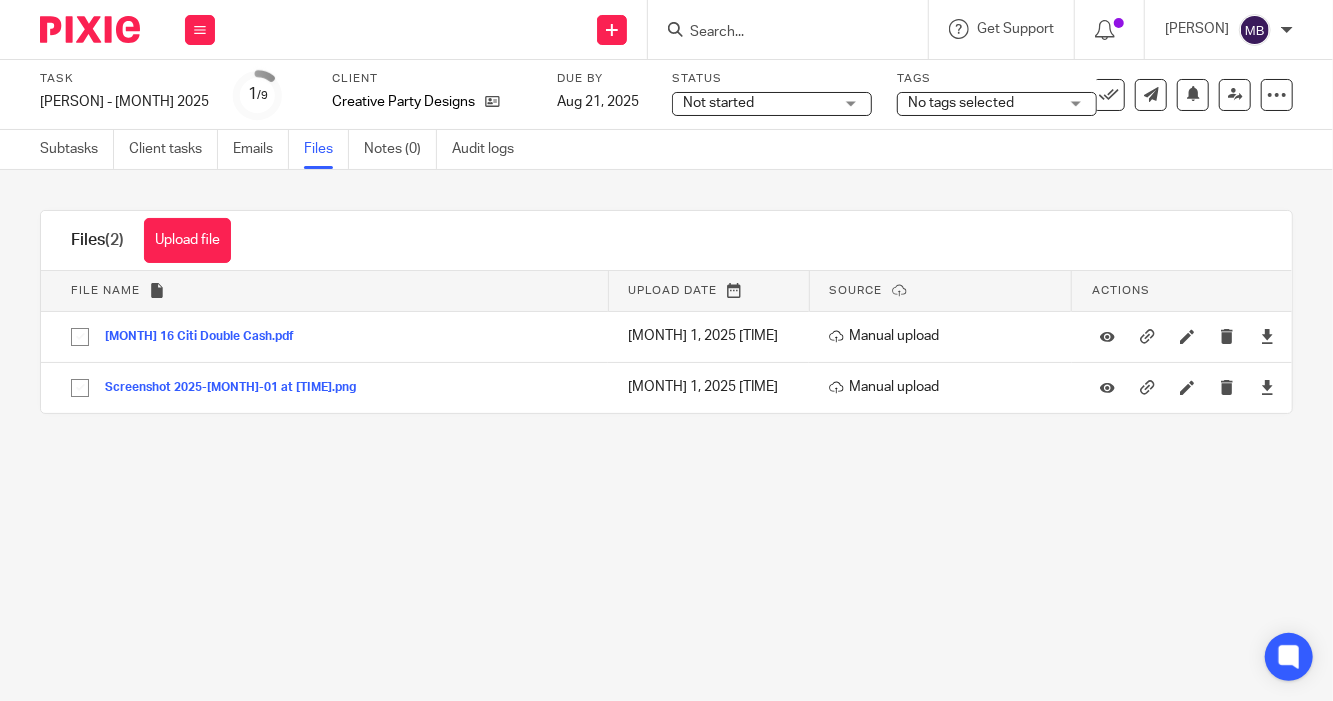 click on "Task
Kerry - July 2025   Save
Kerry - July 2025
1 /9
Client
Creative Party Designs
Due by
Aug 21, 2025
Status
Not started
Not started
Not started
In progress
1
Tags
No tags selected
Waiting for client
Ready for Review
Bookkeeper Left Note
Waiting on UnCat
Ready to Send to Clients
Manager Left Note
Michelle Reviewed
Sarah Reviewed
Waiting on 1099s
Priority" at bounding box center [666, 350] 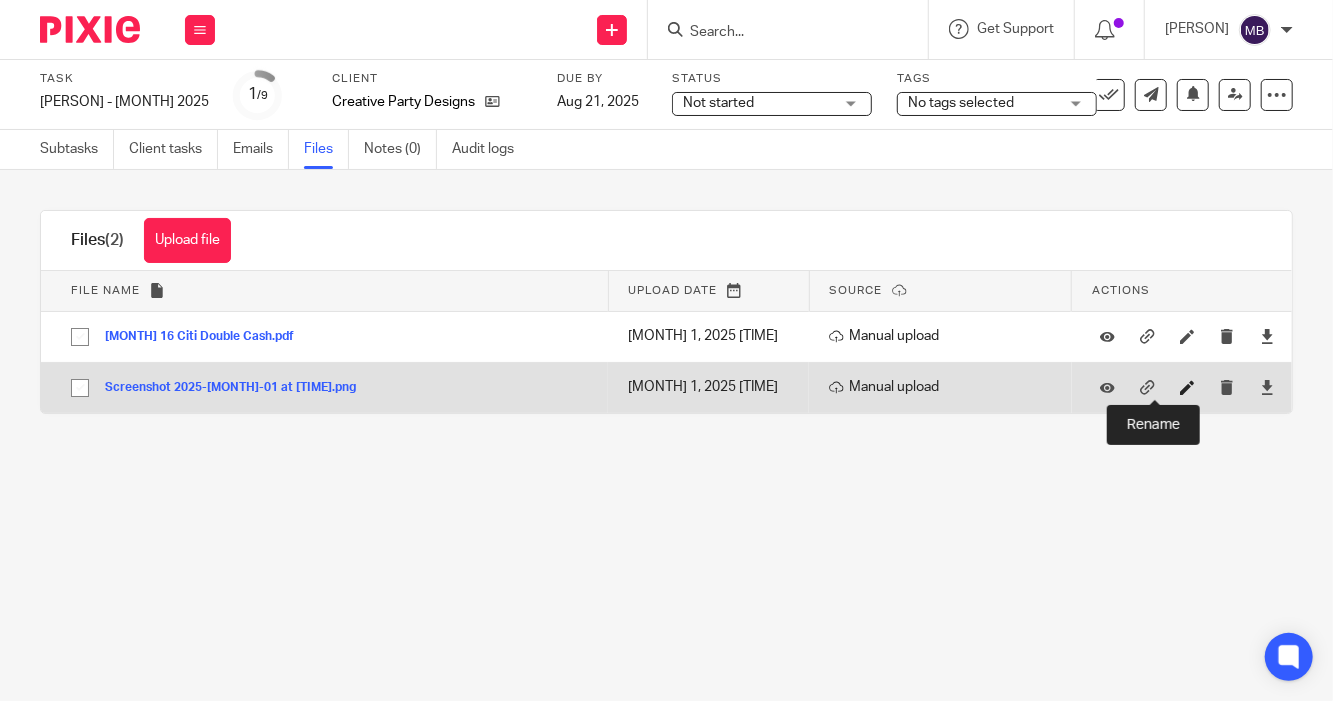 click at bounding box center (1187, 387) 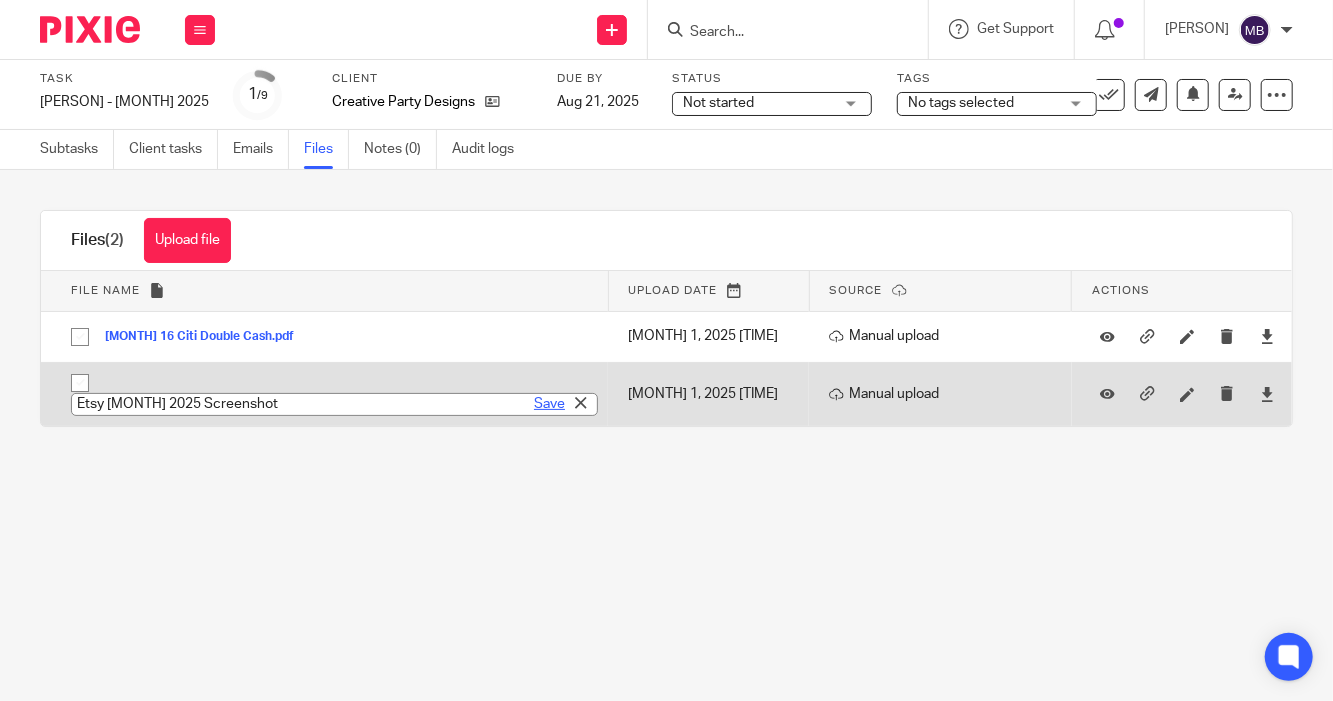 type on "Etsy [MONTH] [YEAR] Screenshot" 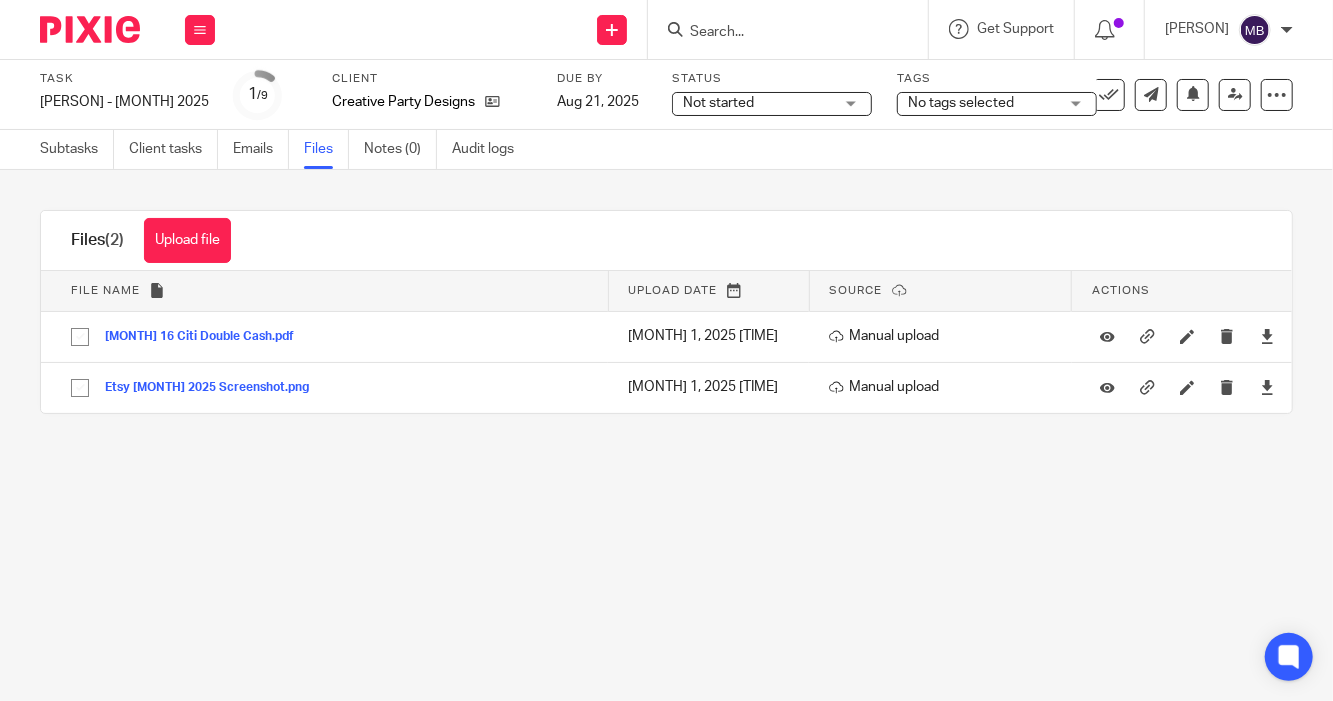 click on "Subtasks" at bounding box center (77, 149) 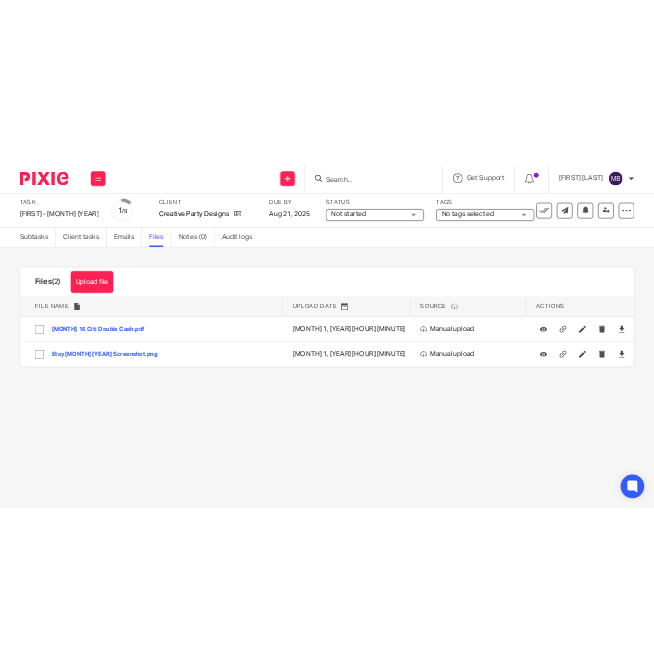 scroll, scrollTop: 0, scrollLeft: 0, axis: both 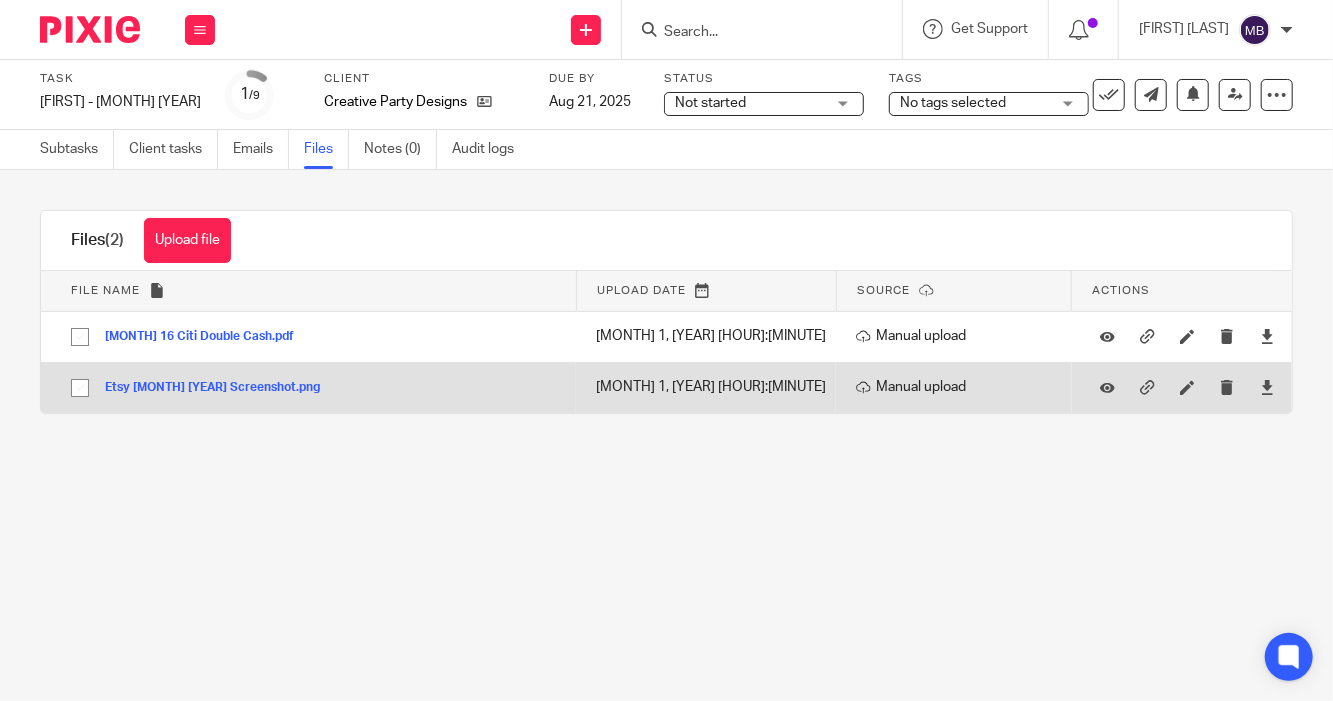 click on "Etsy [MONTH] [YEAR] Screenshot.png" at bounding box center (220, 388) 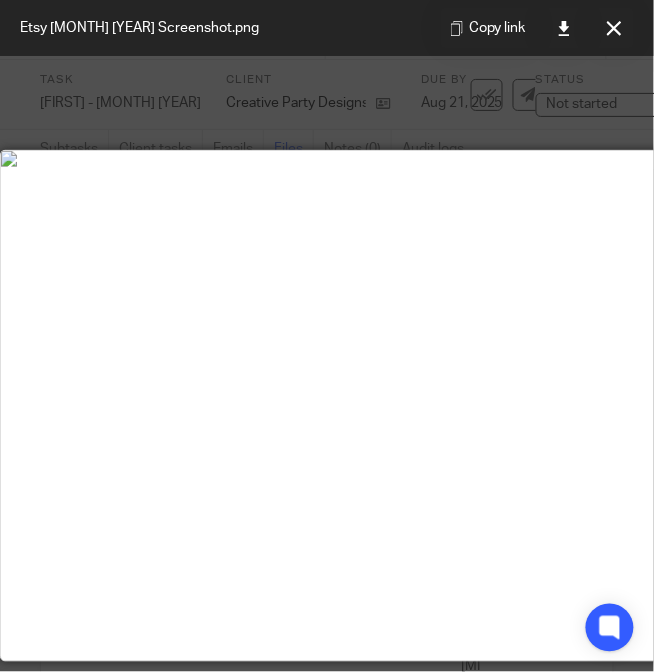 click at bounding box center [500, 159] 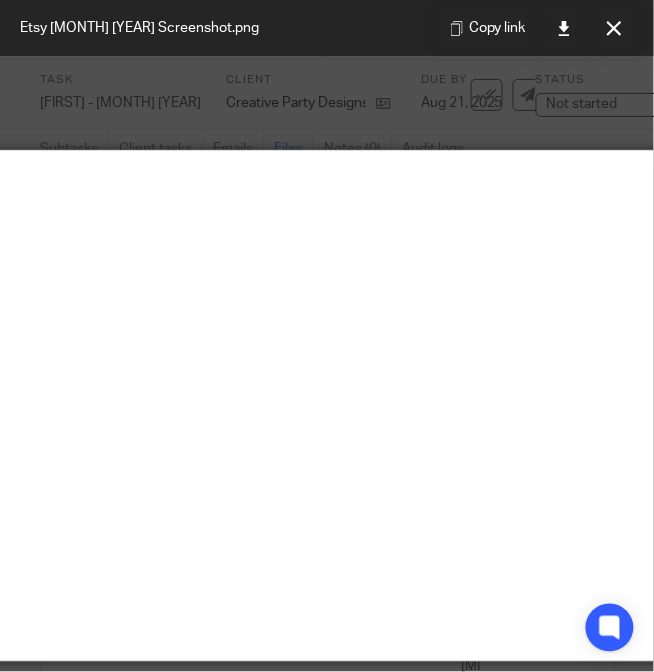 scroll, scrollTop: 0, scrollLeft: 362, axis: horizontal 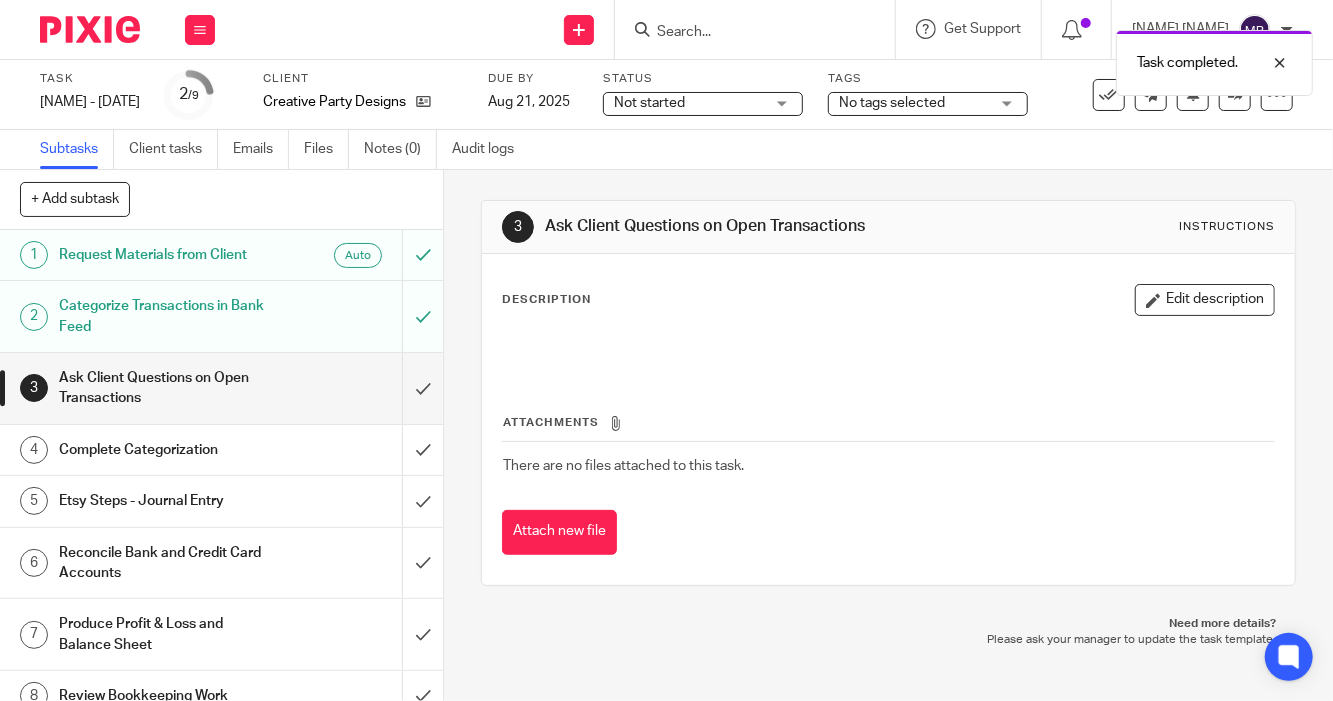 click on "Not started" at bounding box center [689, 103] 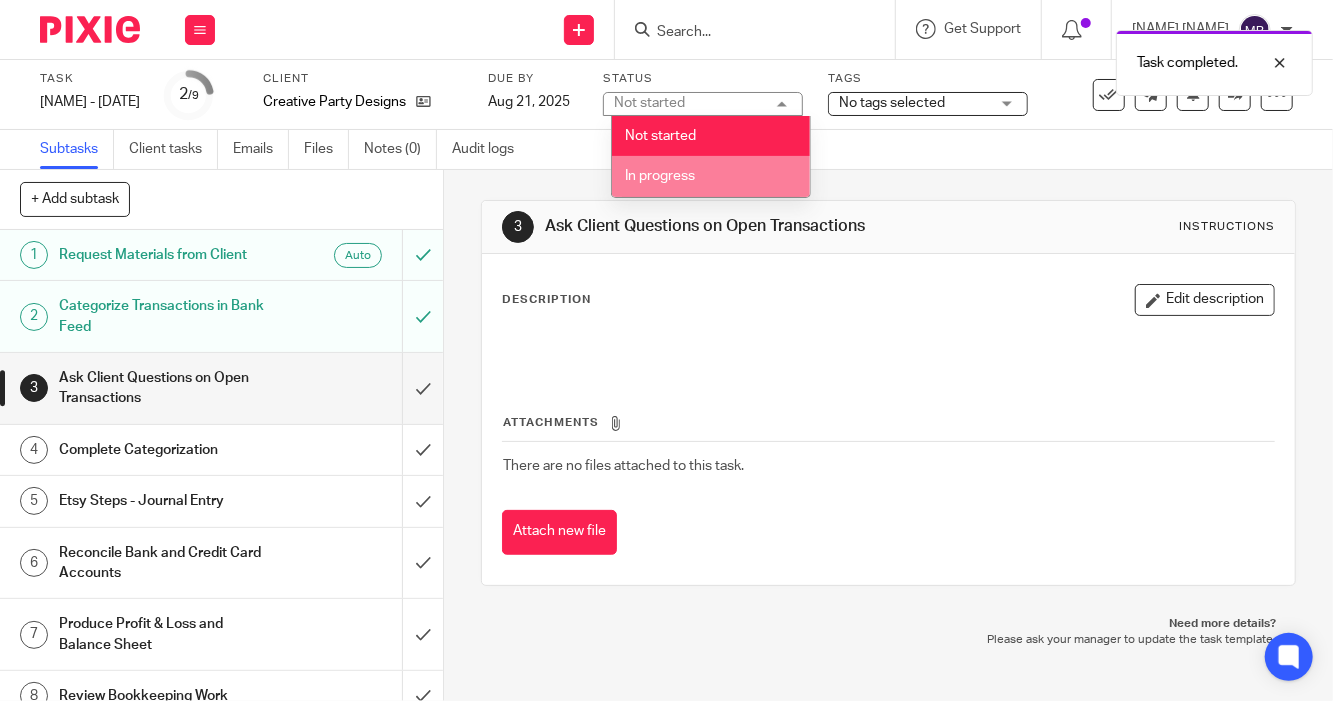 click on "In progress" at bounding box center (660, 176) 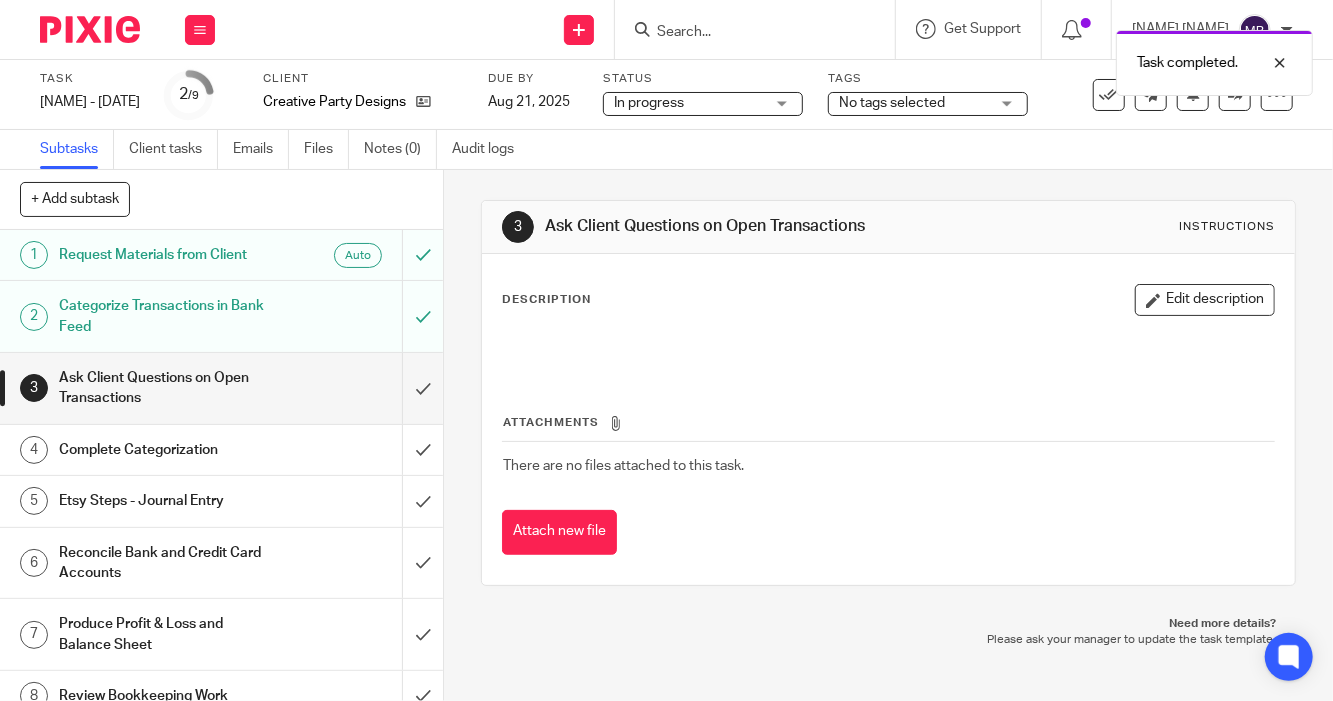 click on "Subtasks
Client tasks
Emails
Files
Notes (0)
Audit logs" at bounding box center [666, 150] 